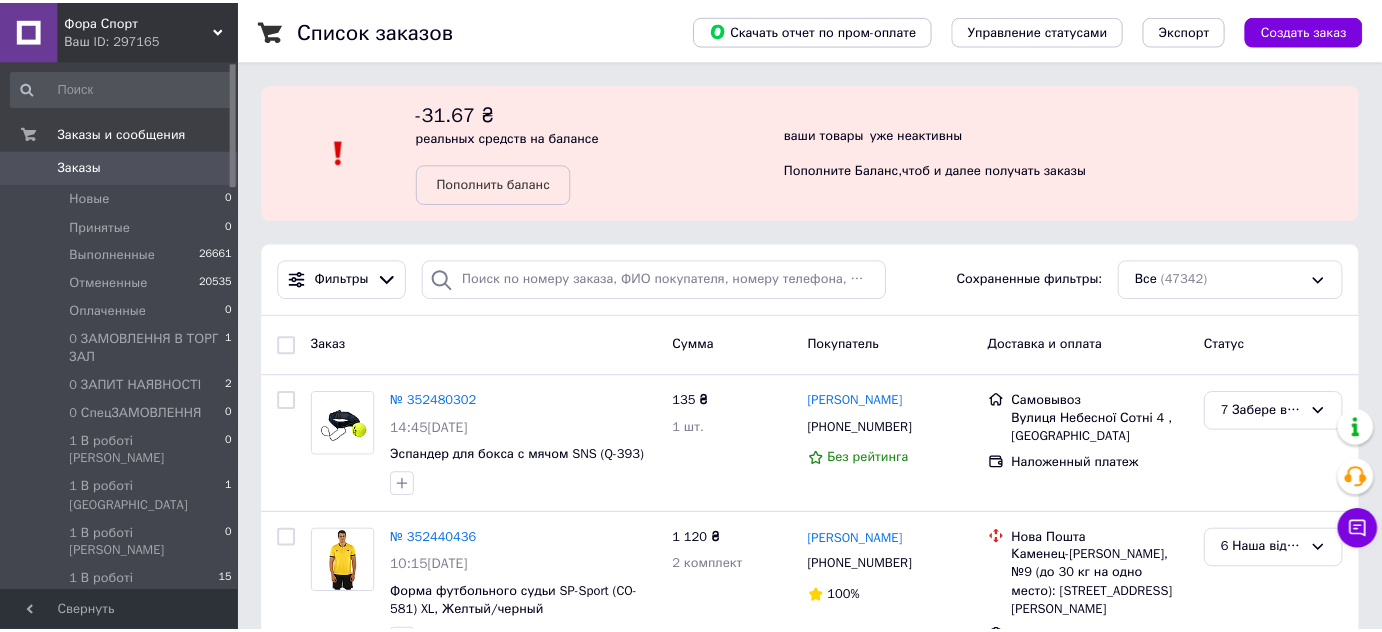 scroll, scrollTop: 0, scrollLeft: 0, axis: both 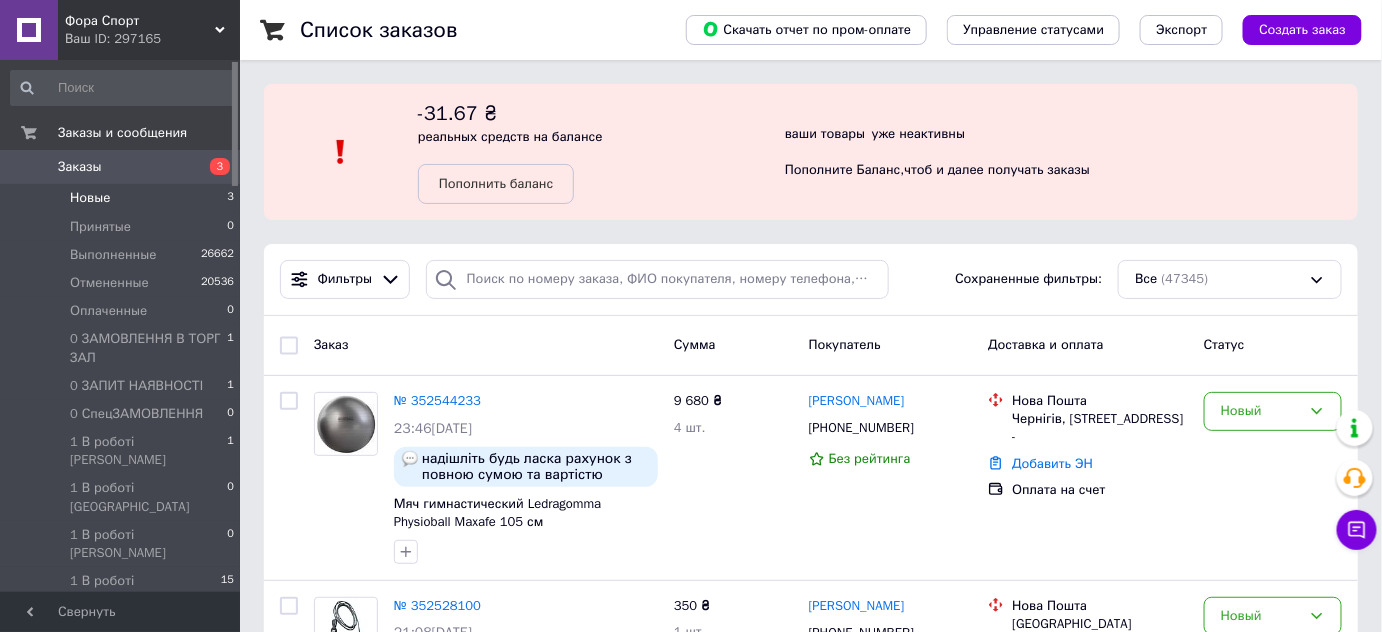 click on "Новые 3" at bounding box center [123, 198] 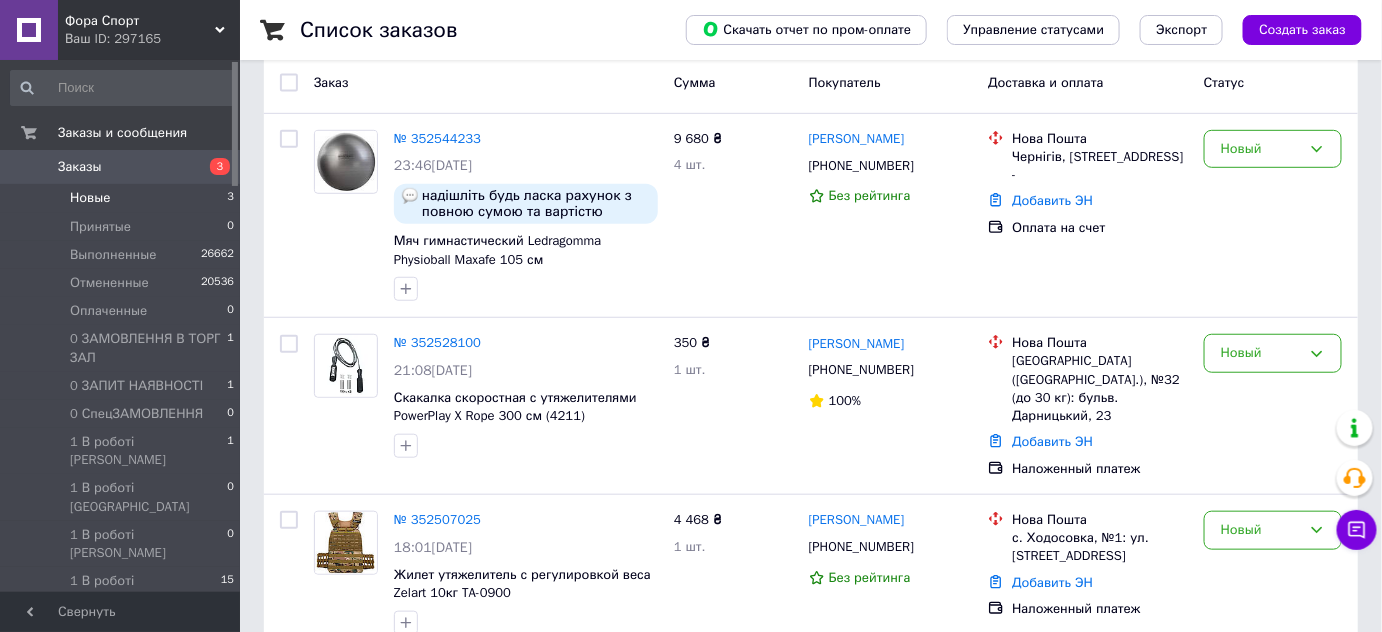 scroll, scrollTop: 354, scrollLeft: 0, axis: vertical 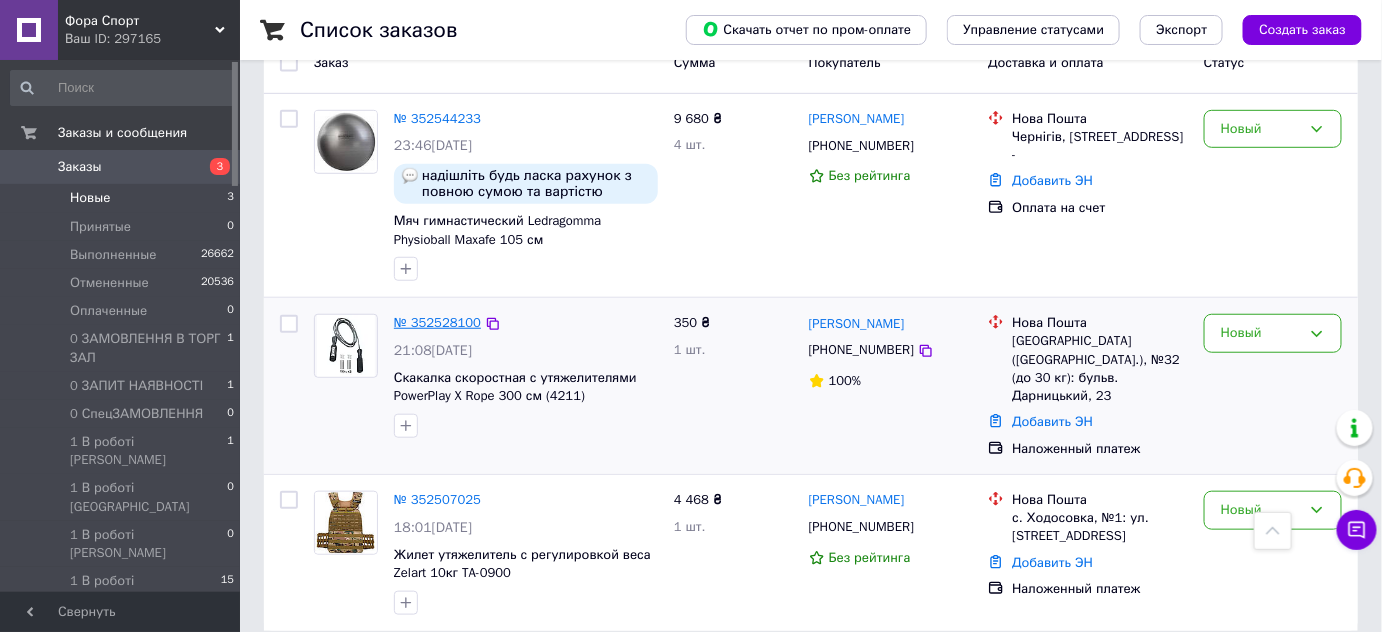 click on "№ 352528100" at bounding box center [437, 322] 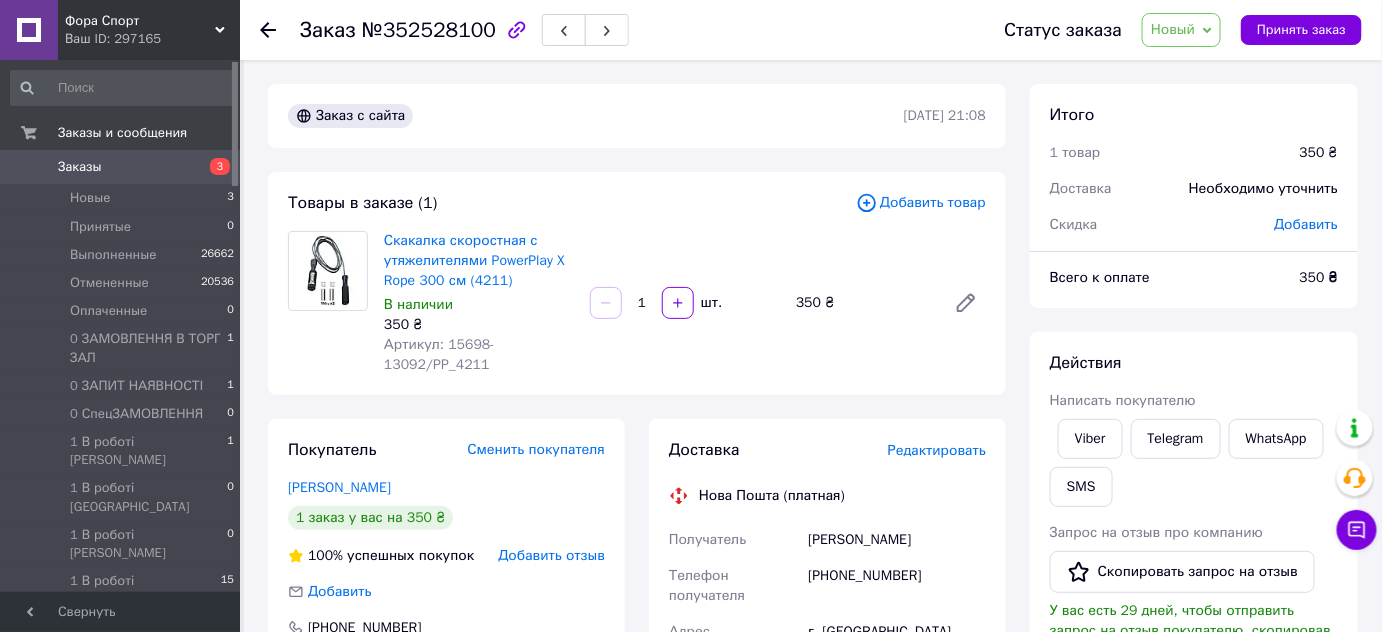 click 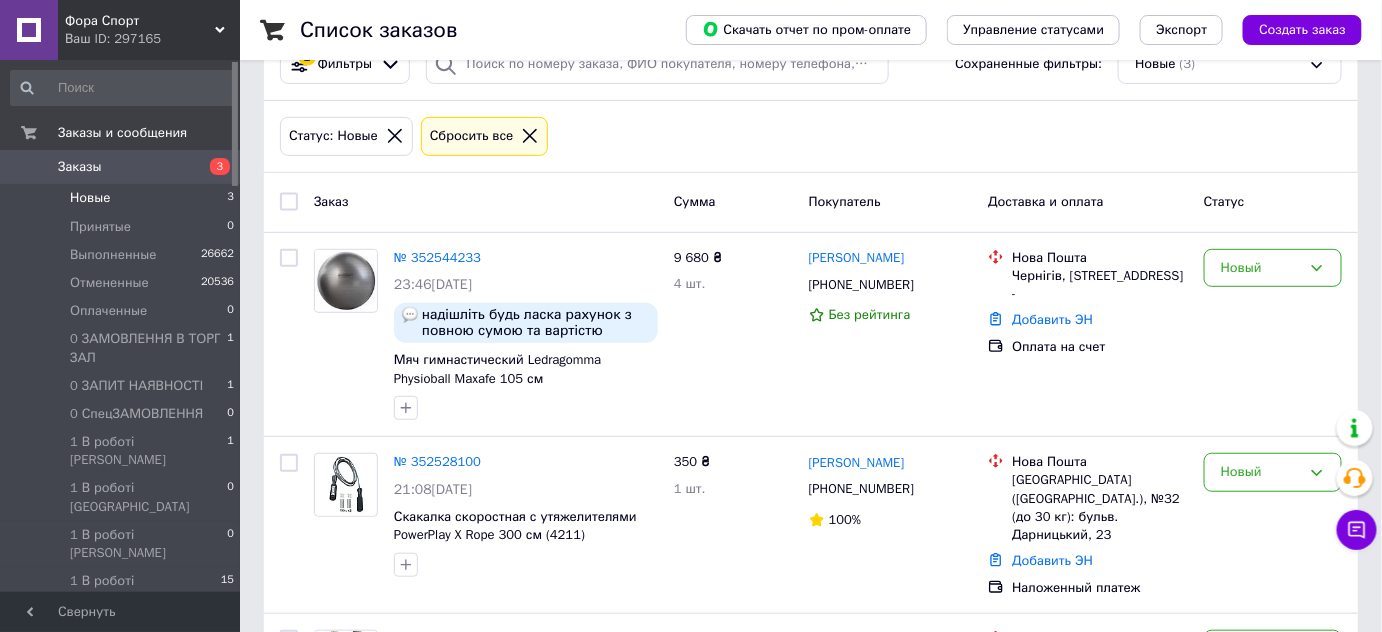 scroll, scrollTop: 272, scrollLeft: 0, axis: vertical 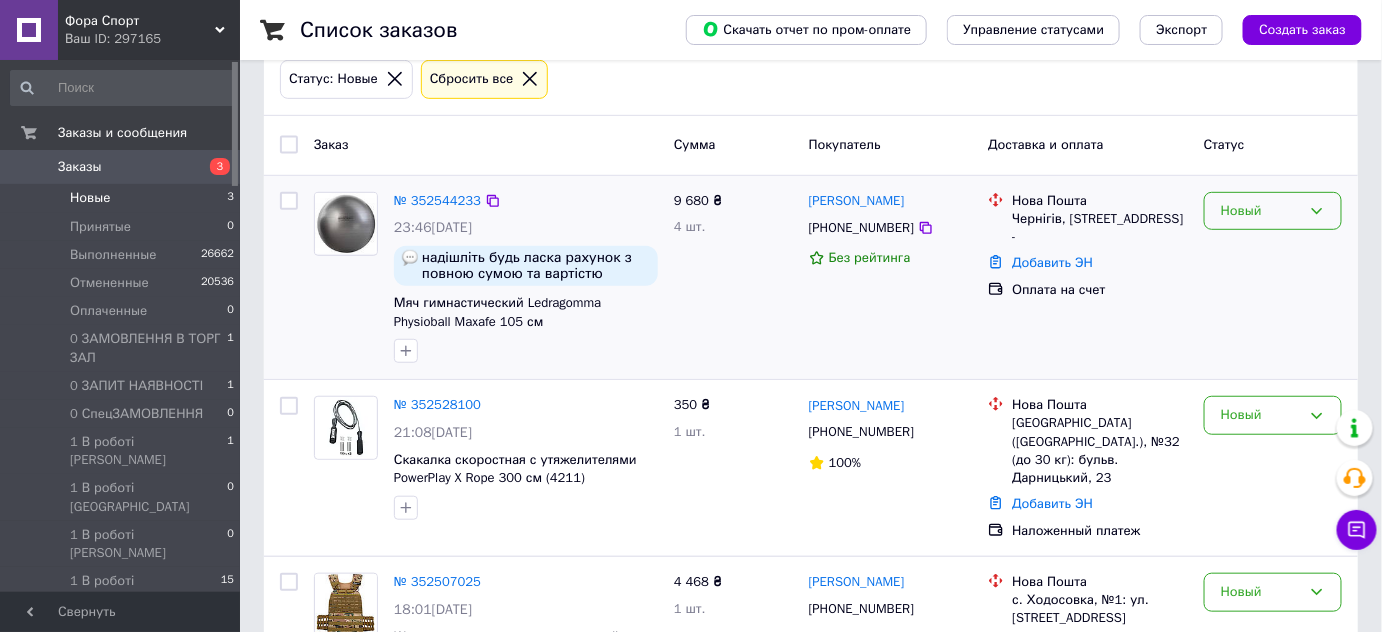 click 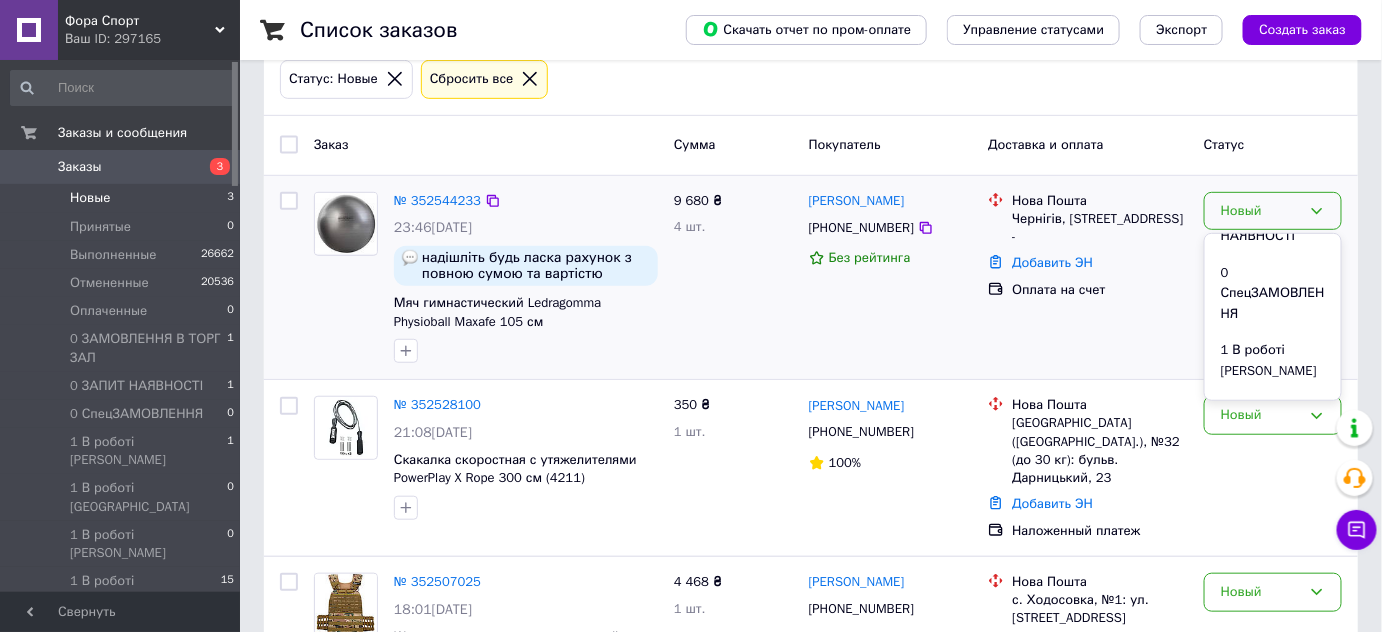 scroll, scrollTop: 272, scrollLeft: 0, axis: vertical 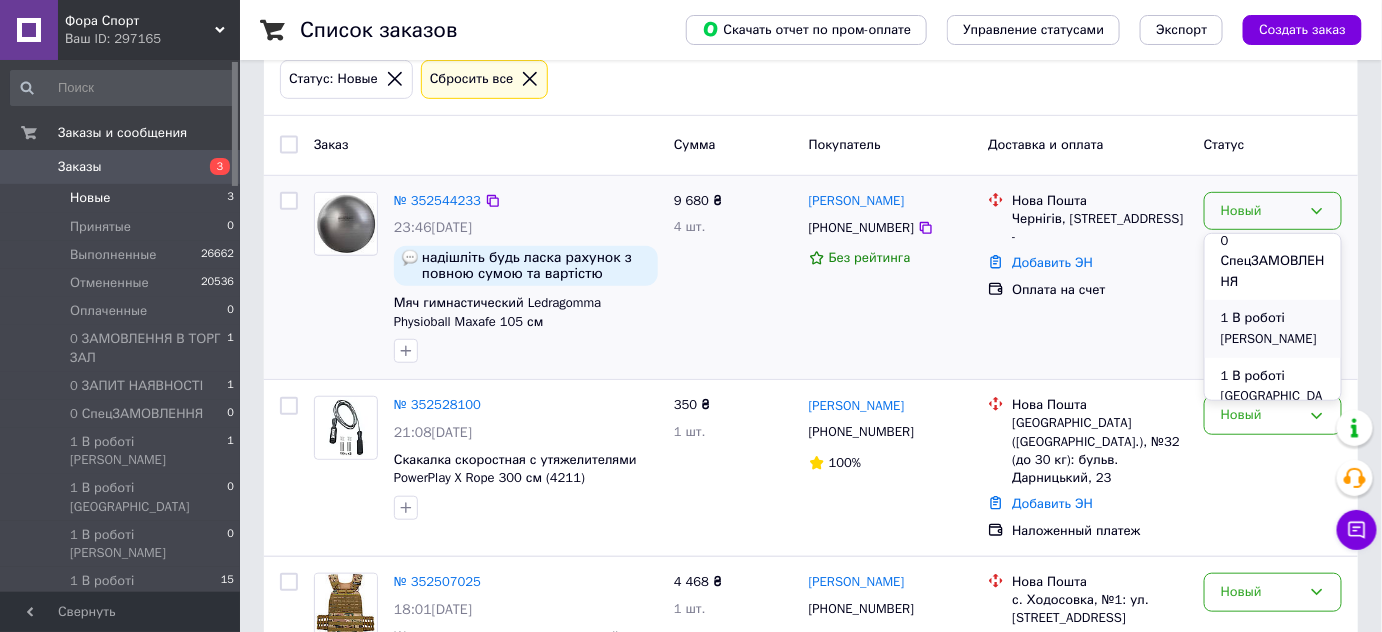 click on "1 В роботі [PERSON_NAME]" at bounding box center (1273, 328) 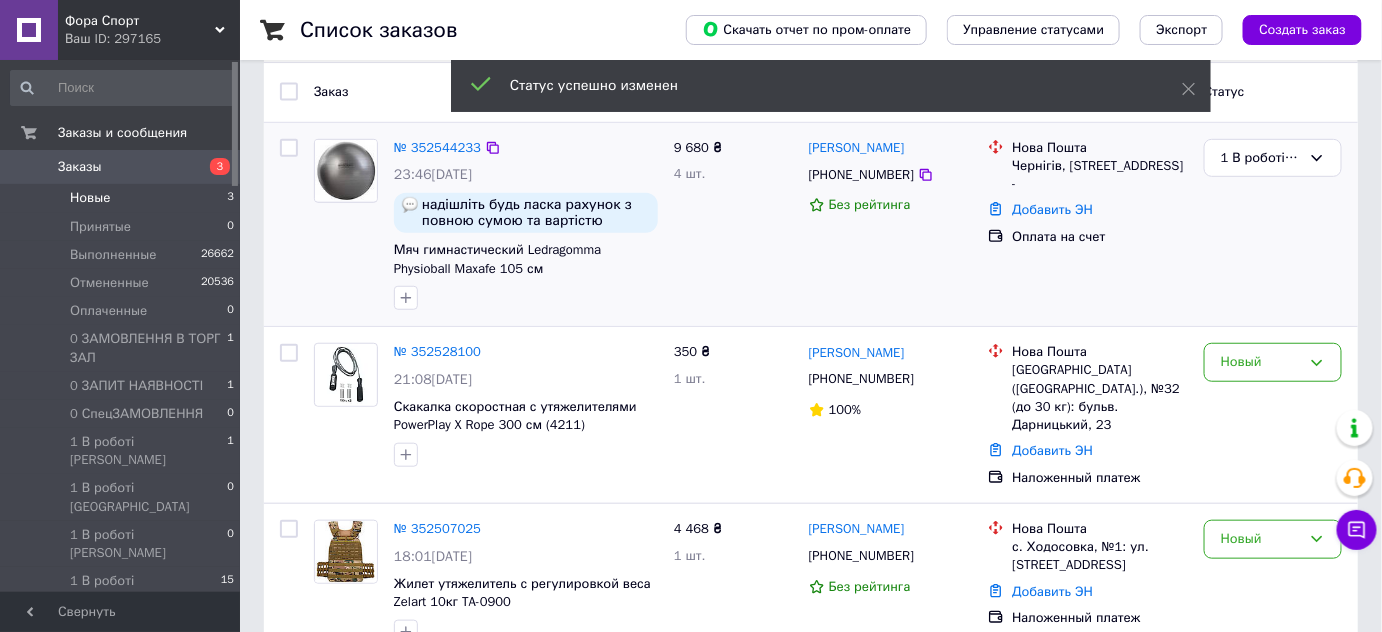 scroll, scrollTop: 354, scrollLeft: 0, axis: vertical 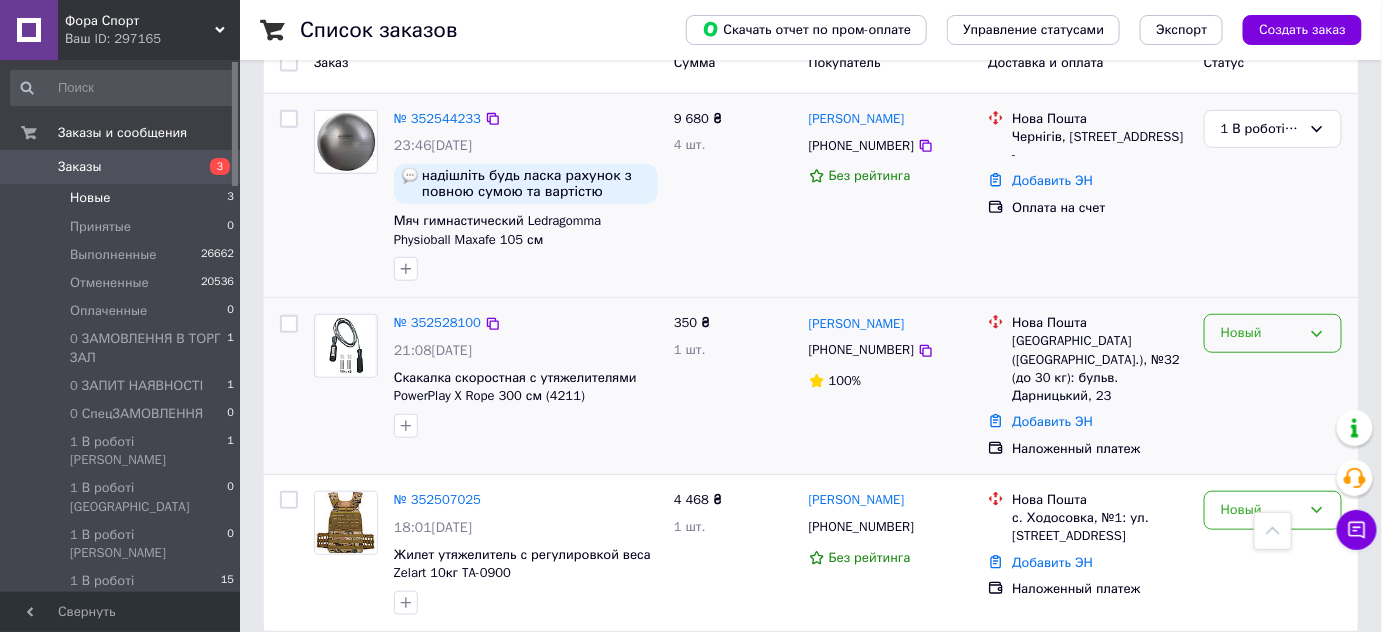 click on "Новый" at bounding box center (1273, 333) 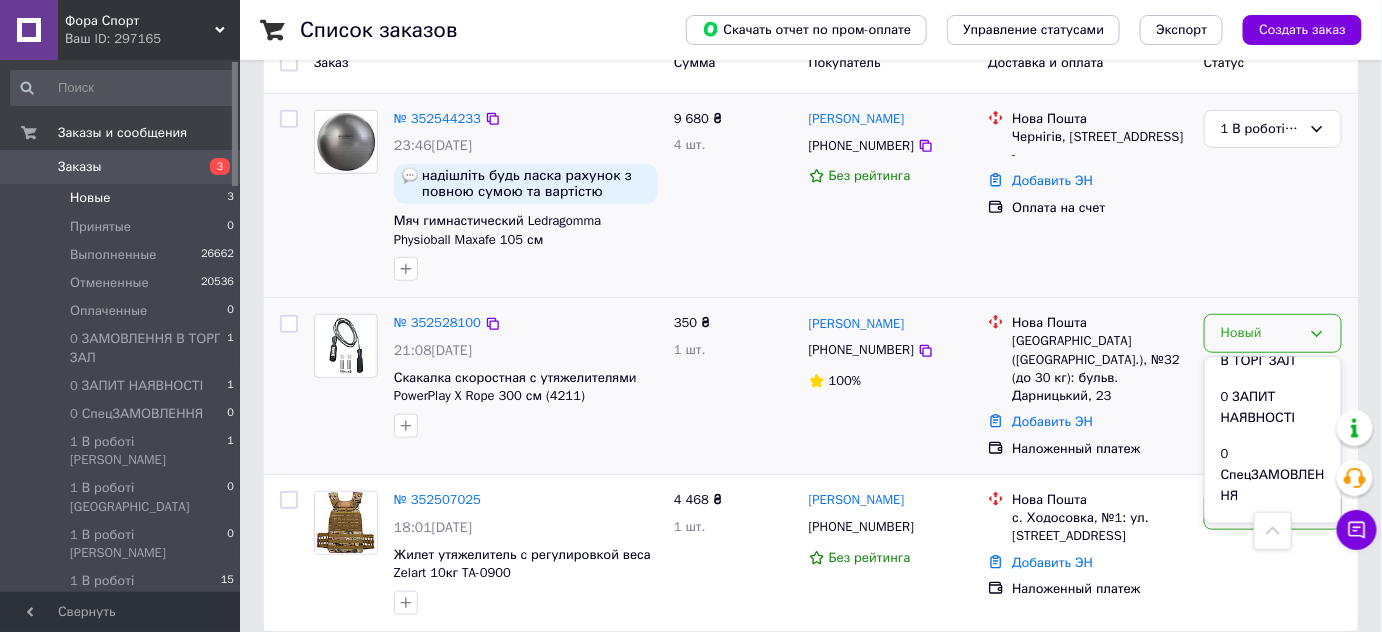 scroll, scrollTop: 272, scrollLeft: 0, axis: vertical 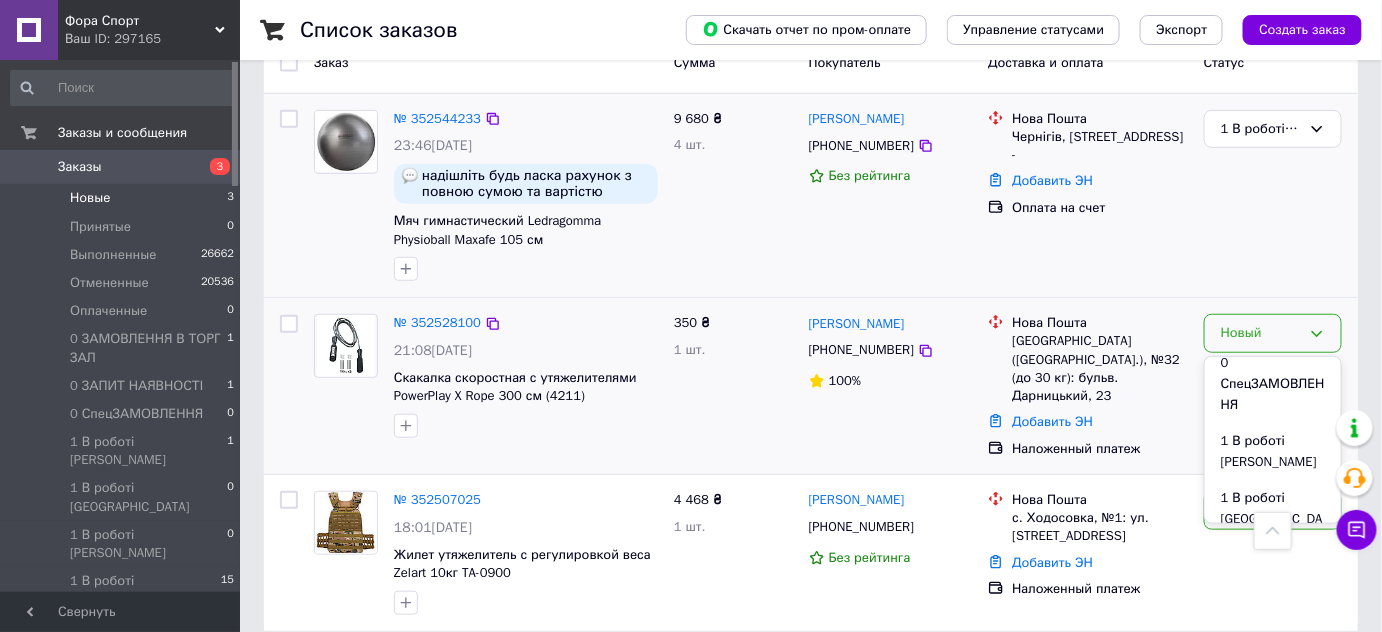 click on "1 В роботі [PERSON_NAME]" at bounding box center (1273, 451) 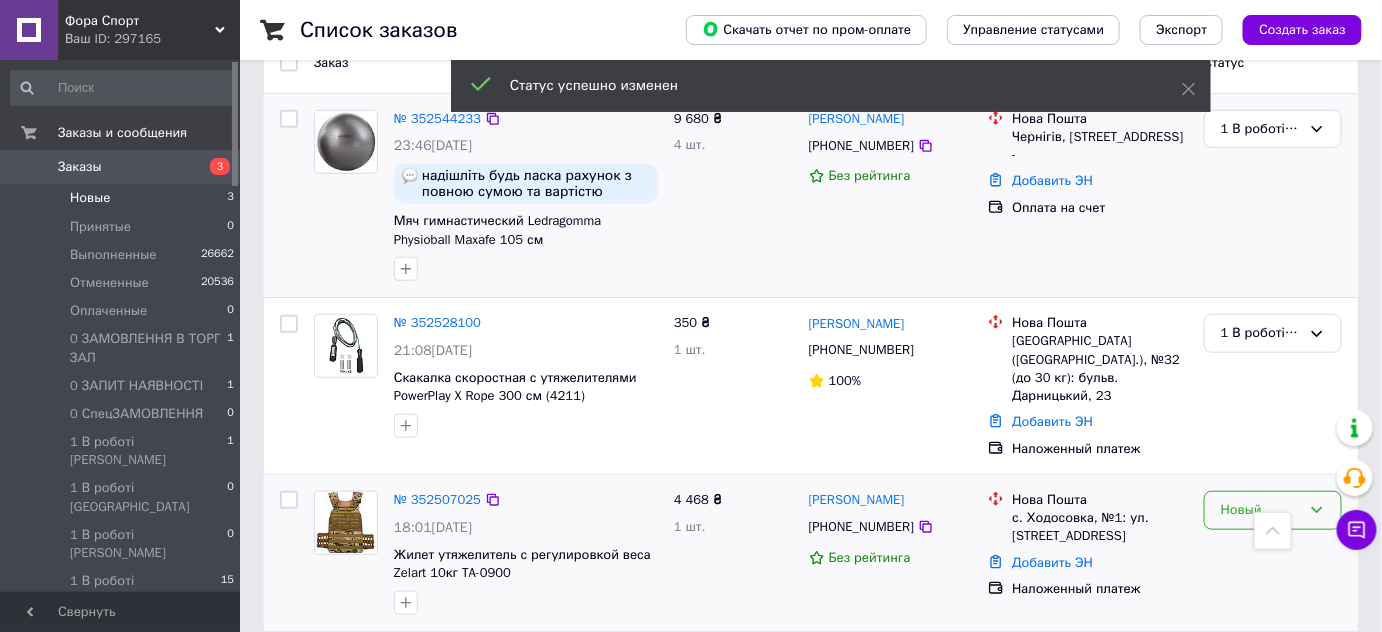 click on "Новый" at bounding box center [1261, 510] 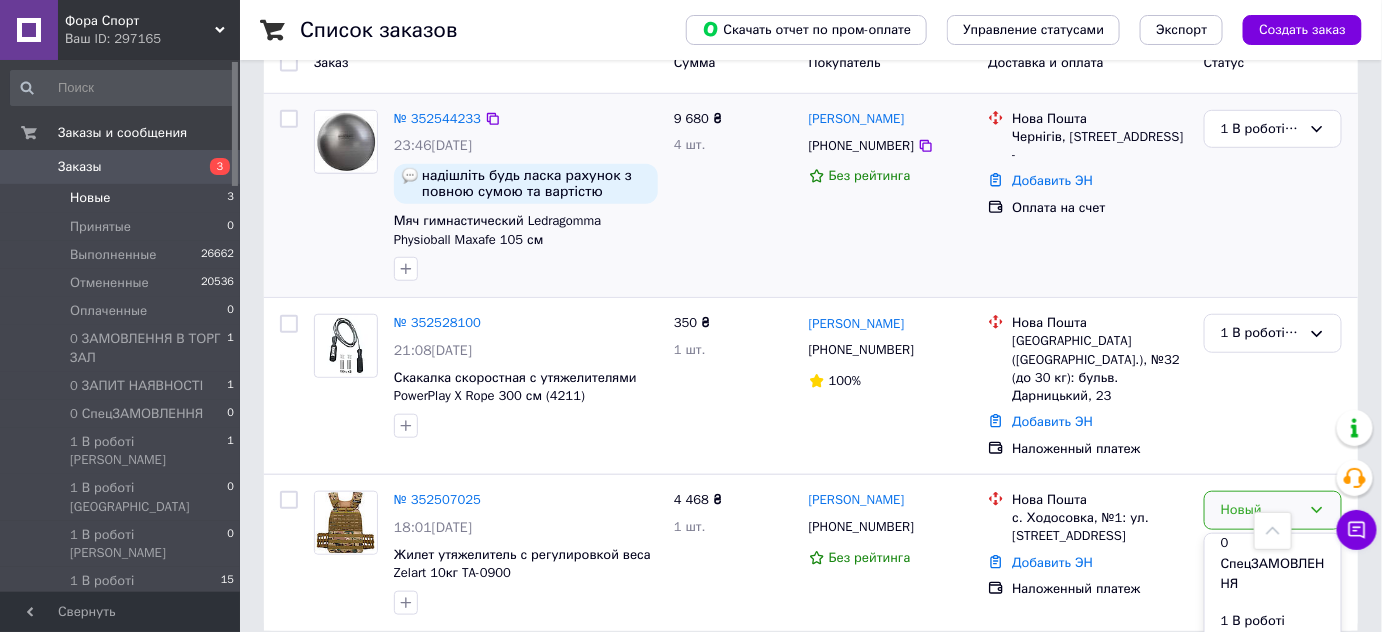 scroll, scrollTop: 272, scrollLeft: 0, axis: vertical 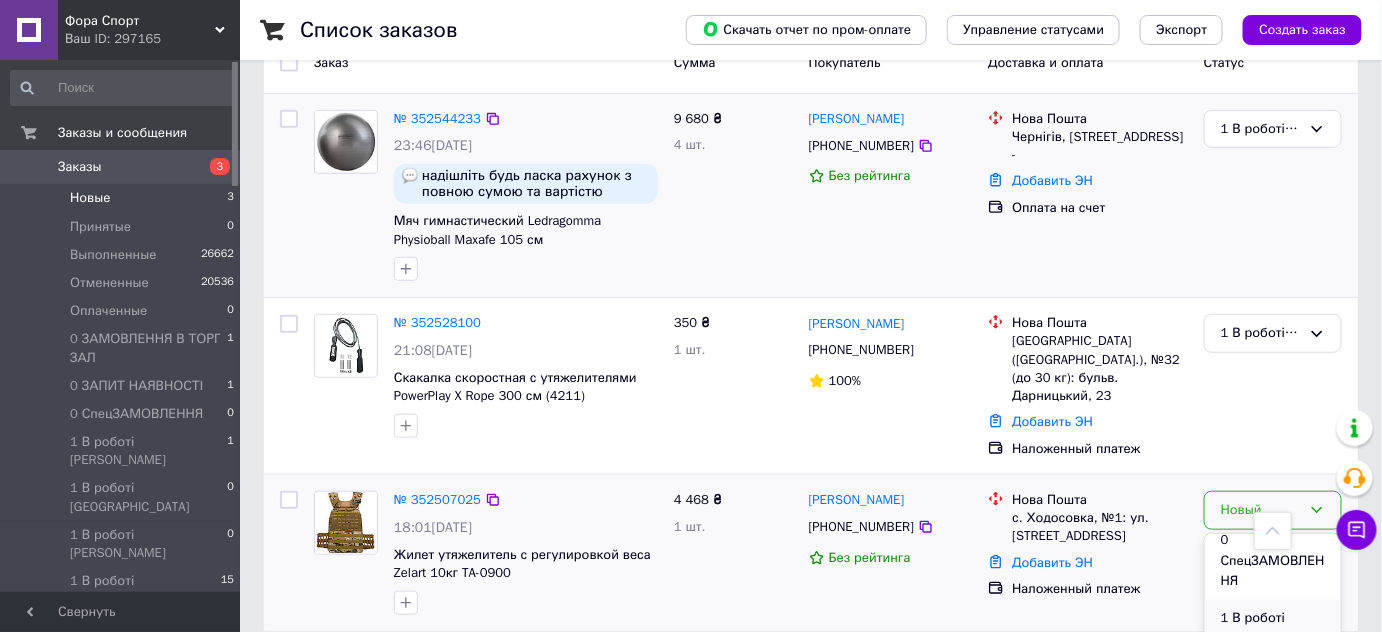 click on "1 В роботі [PERSON_NAME]" at bounding box center (1273, 628) 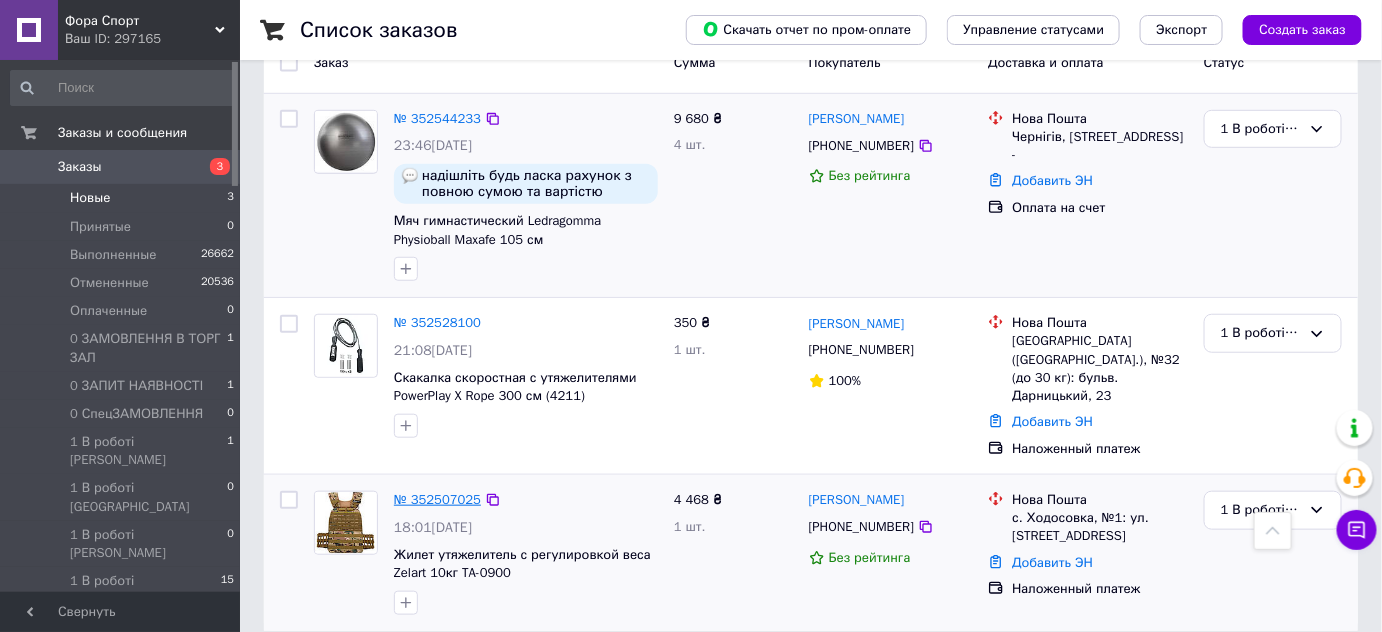click on "№ 352507025" at bounding box center (437, 499) 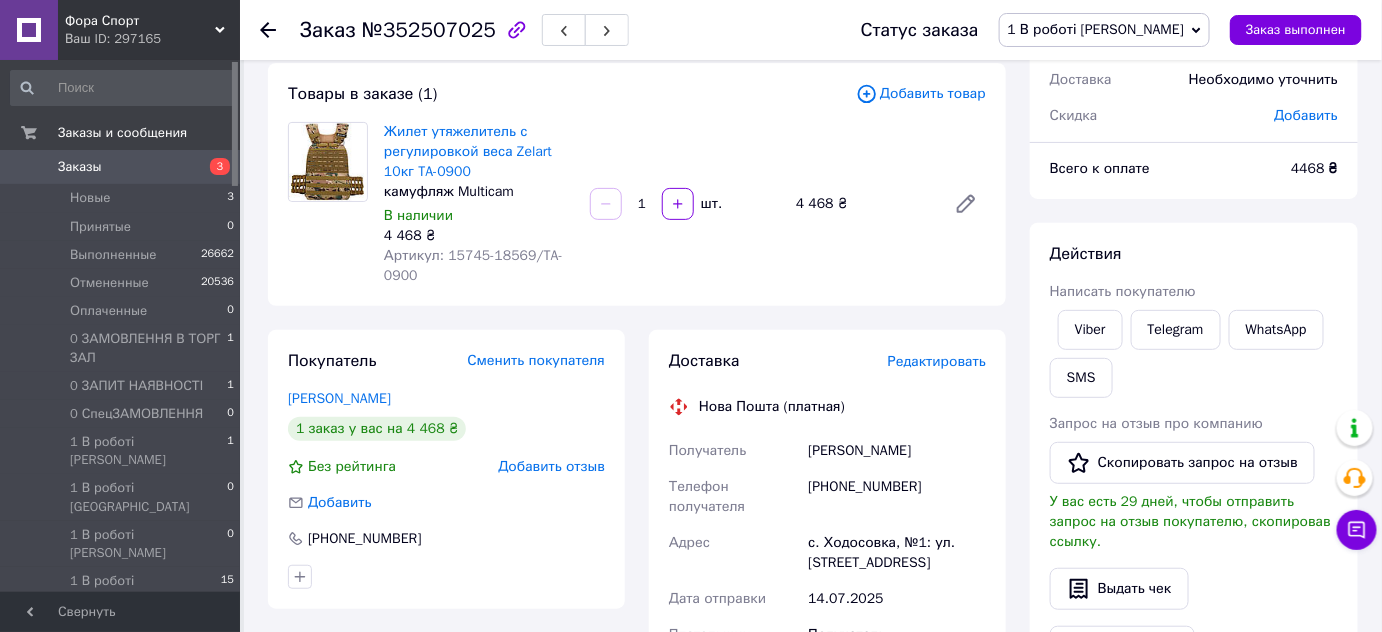 scroll, scrollTop: 82, scrollLeft: 0, axis: vertical 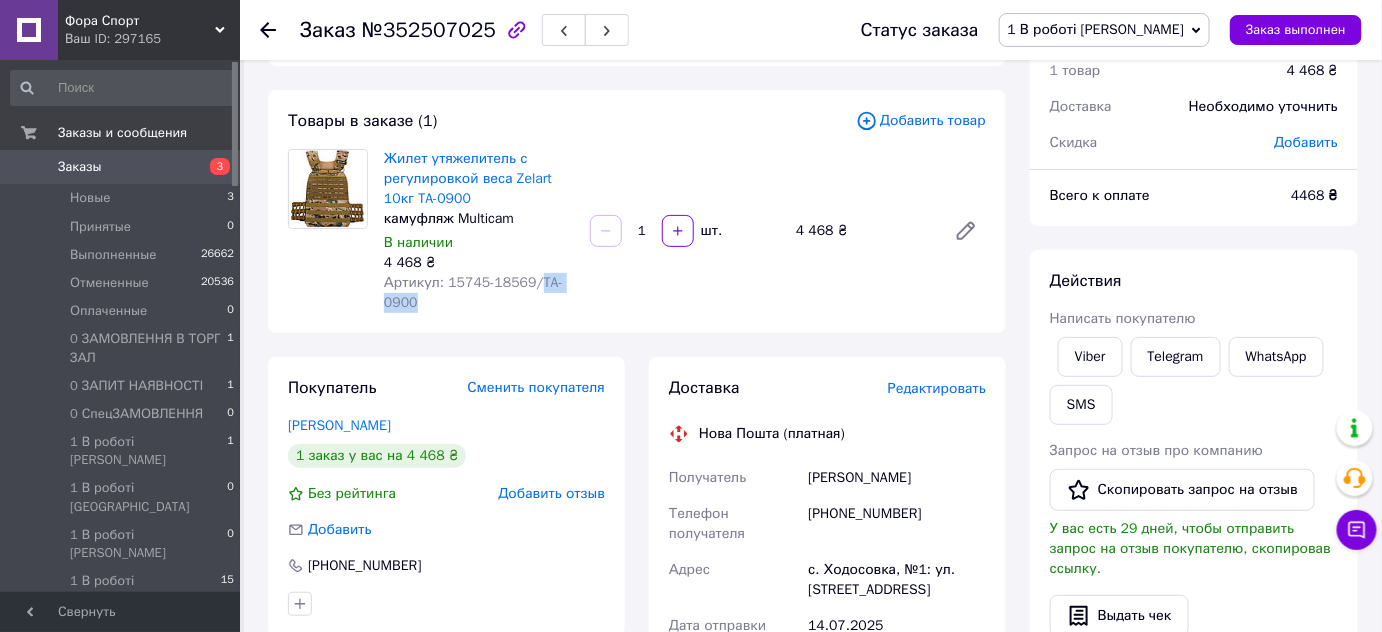 drag, startPoint x: 530, startPoint y: 283, endPoint x: 548, endPoint y: 297, distance: 22.803509 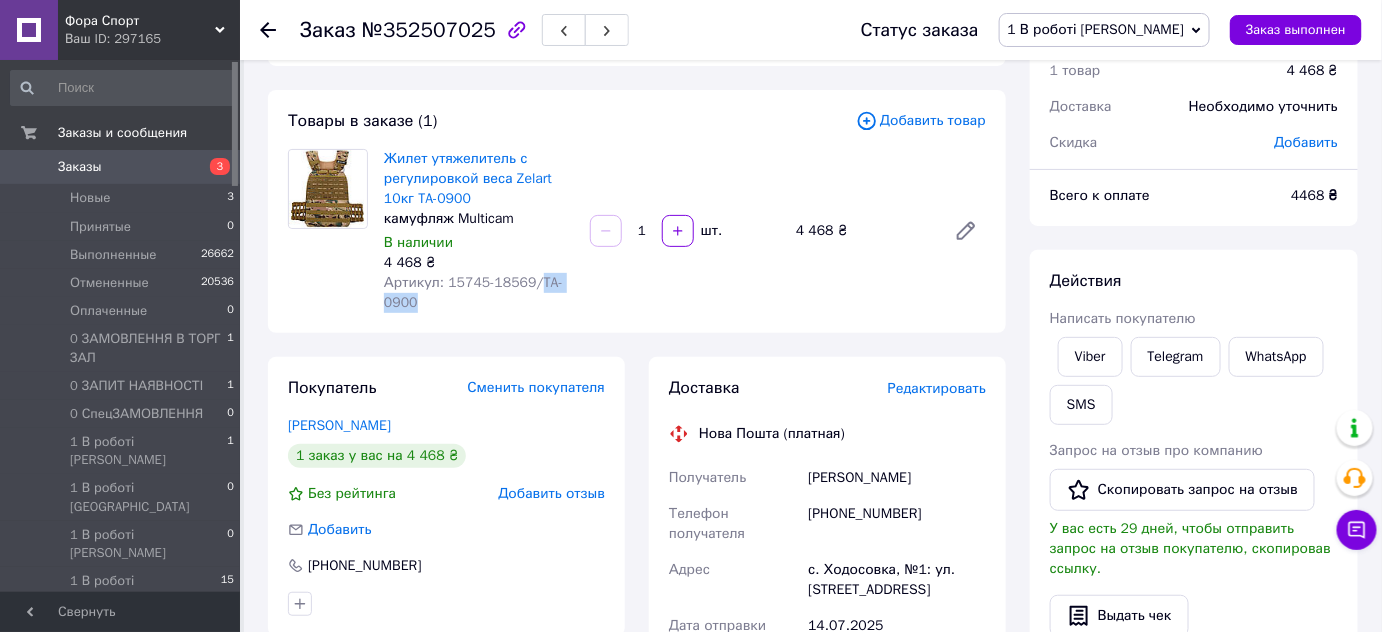 copy on "TA-0900" 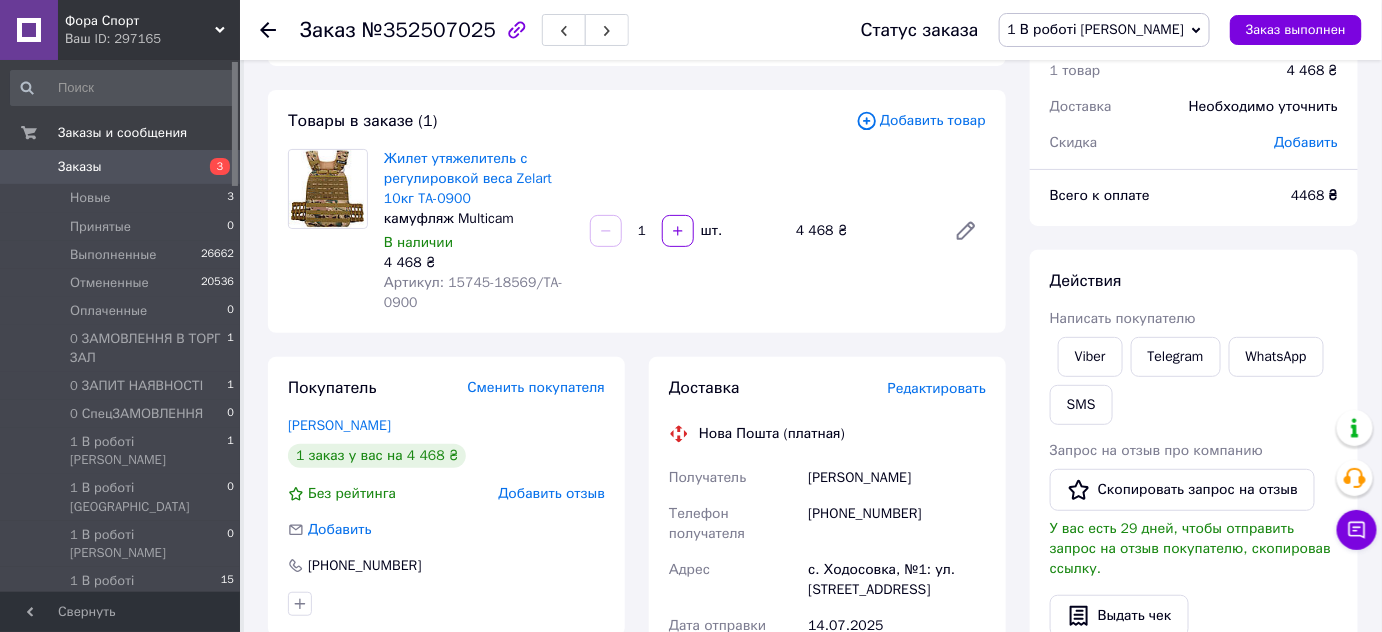 click 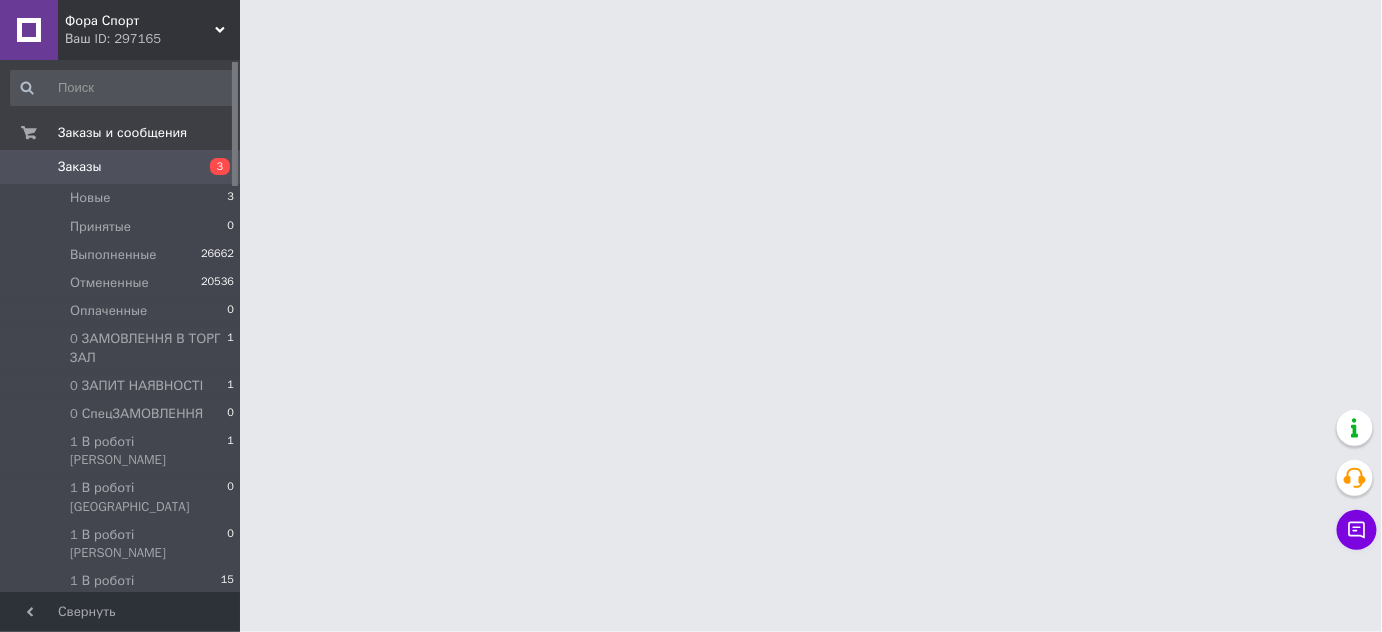 scroll, scrollTop: 0, scrollLeft: 0, axis: both 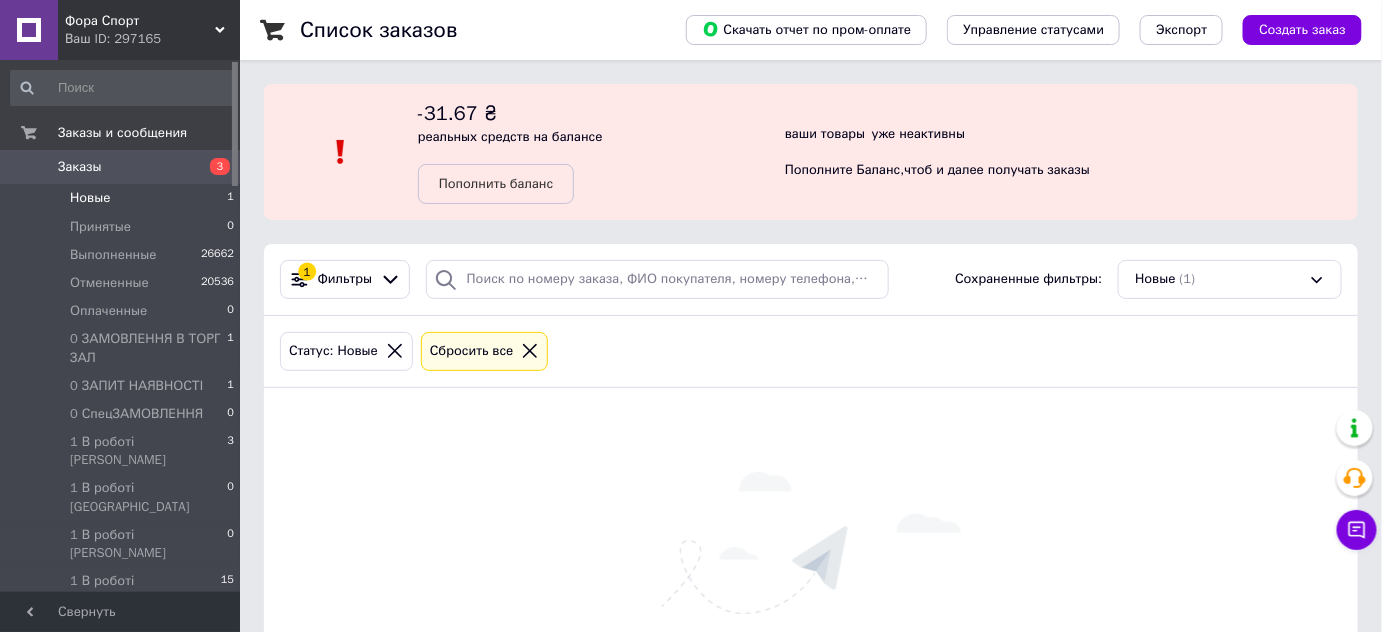 click 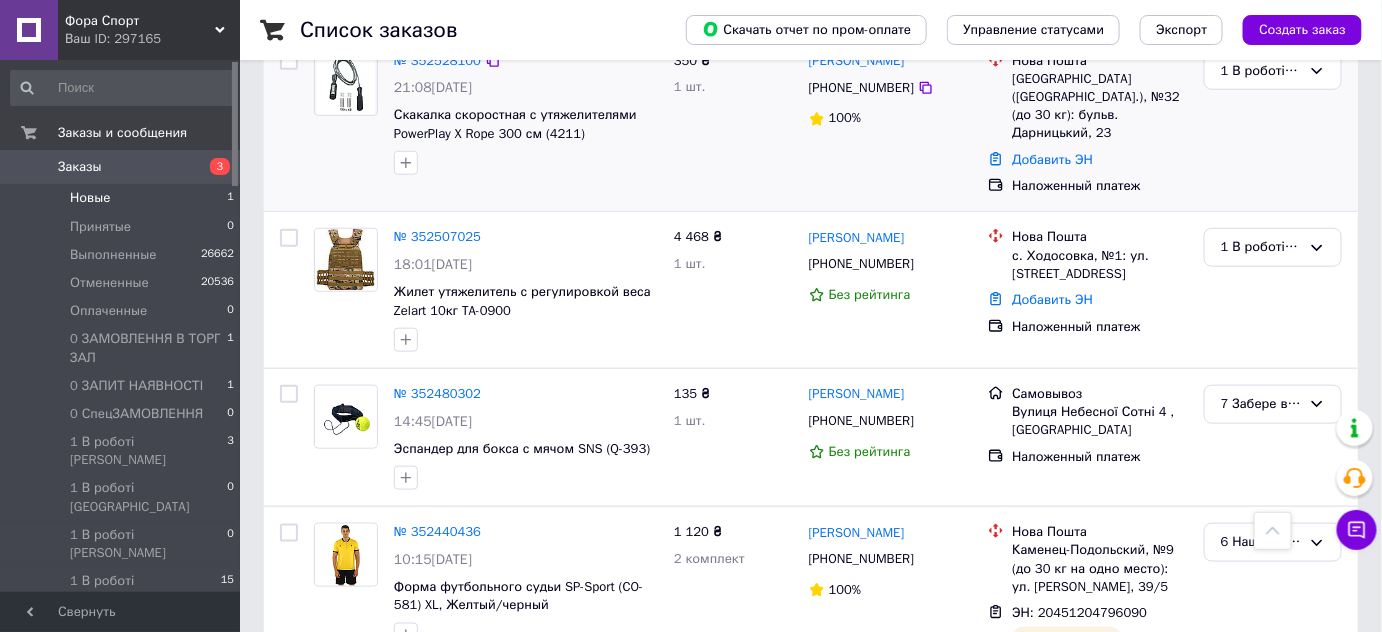 scroll, scrollTop: 454, scrollLeft: 0, axis: vertical 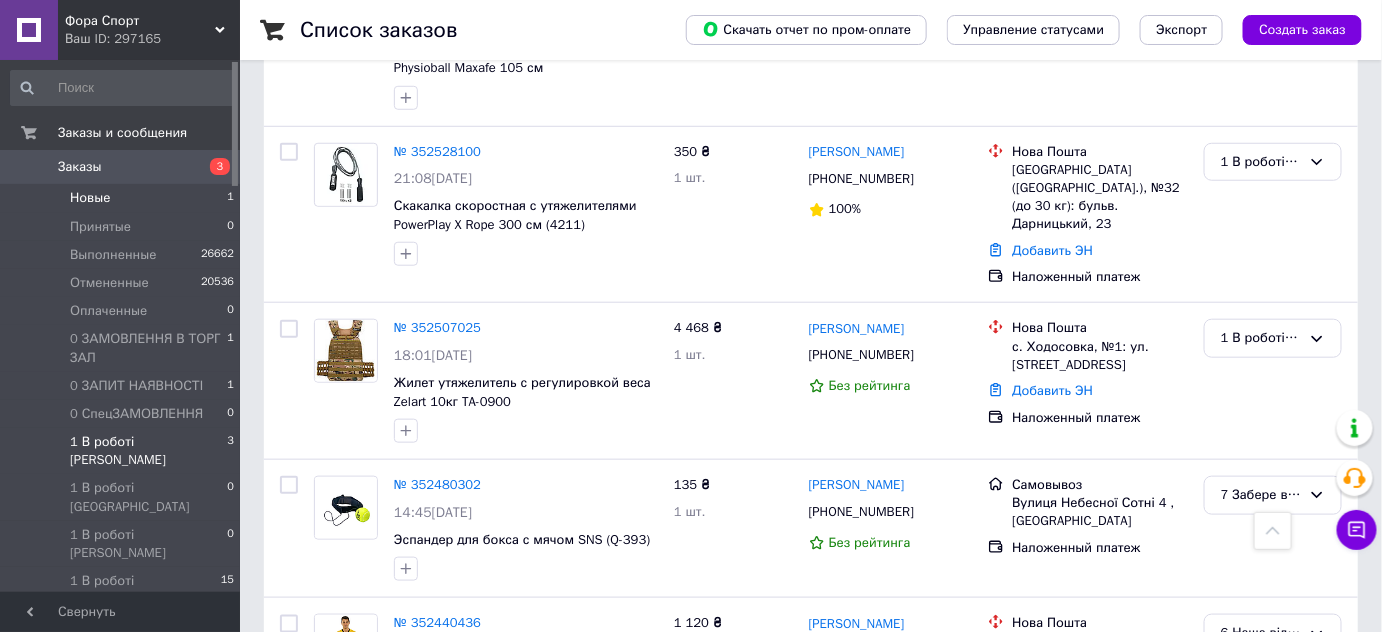 click on "1 В роботі [PERSON_NAME]" at bounding box center [148, 451] 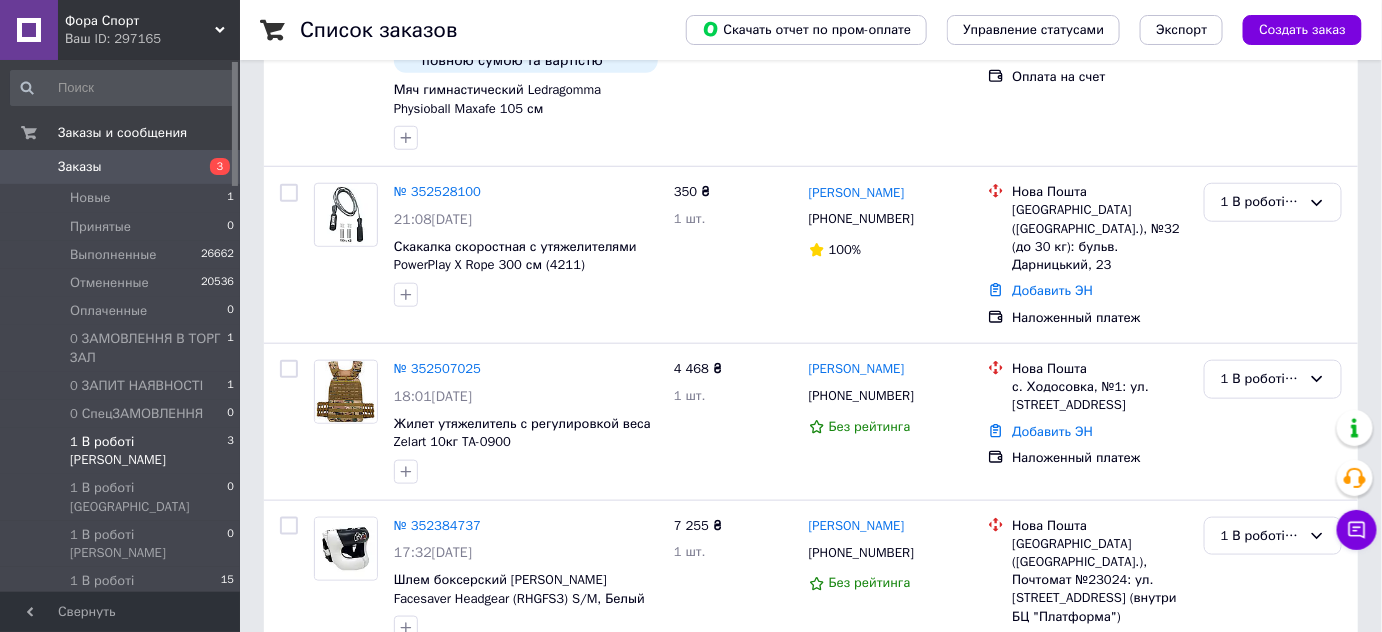 scroll, scrollTop: 530, scrollLeft: 0, axis: vertical 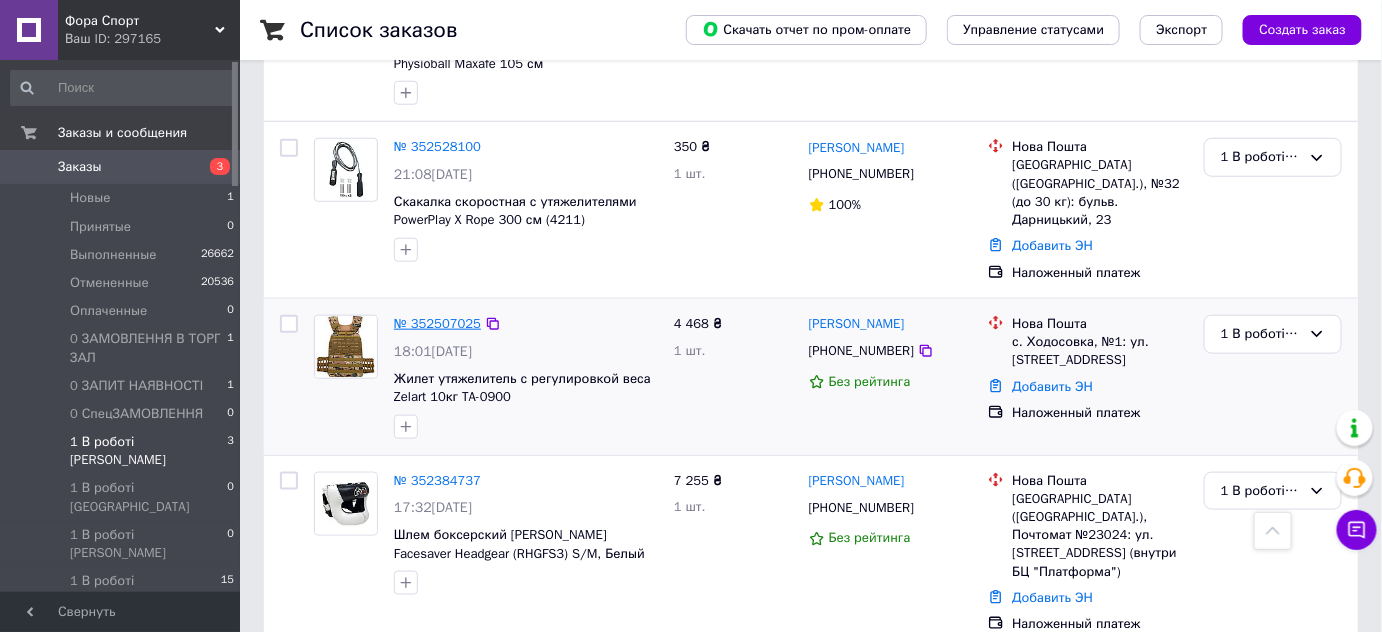 click on "№ 352507025" at bounding box center [437, 323] 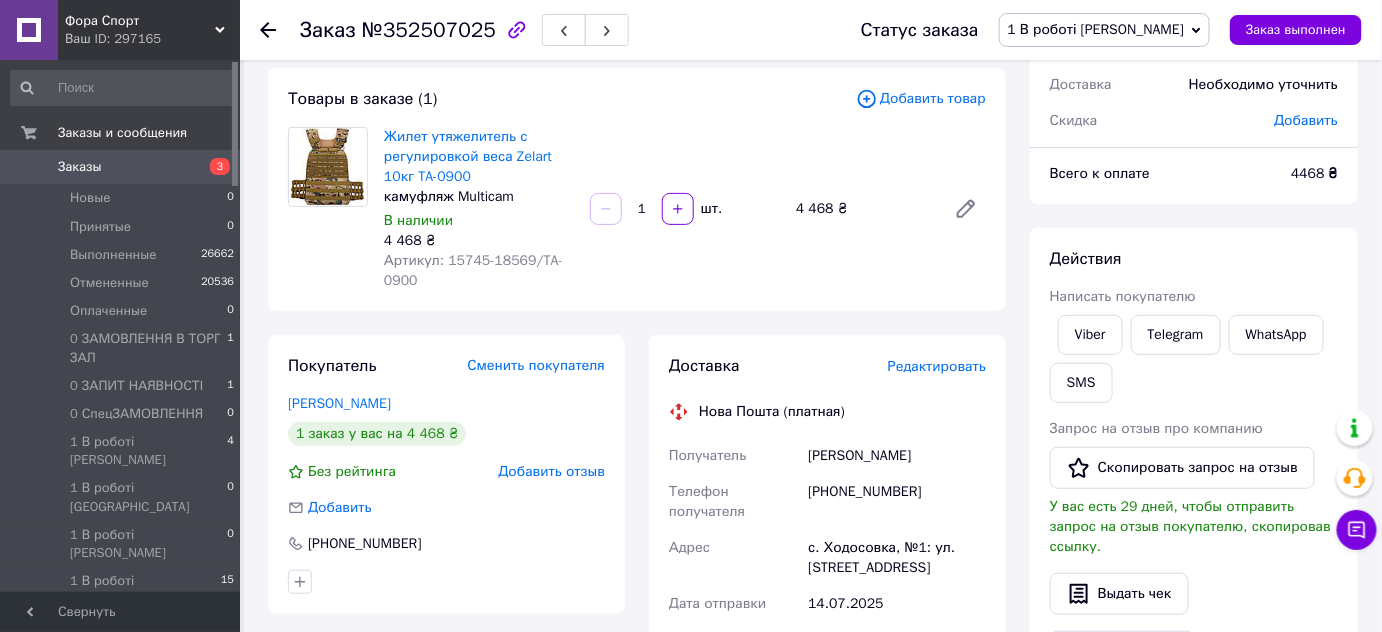 scroll, scrollTop: 76, scrollLeft: 0, axis: vertical 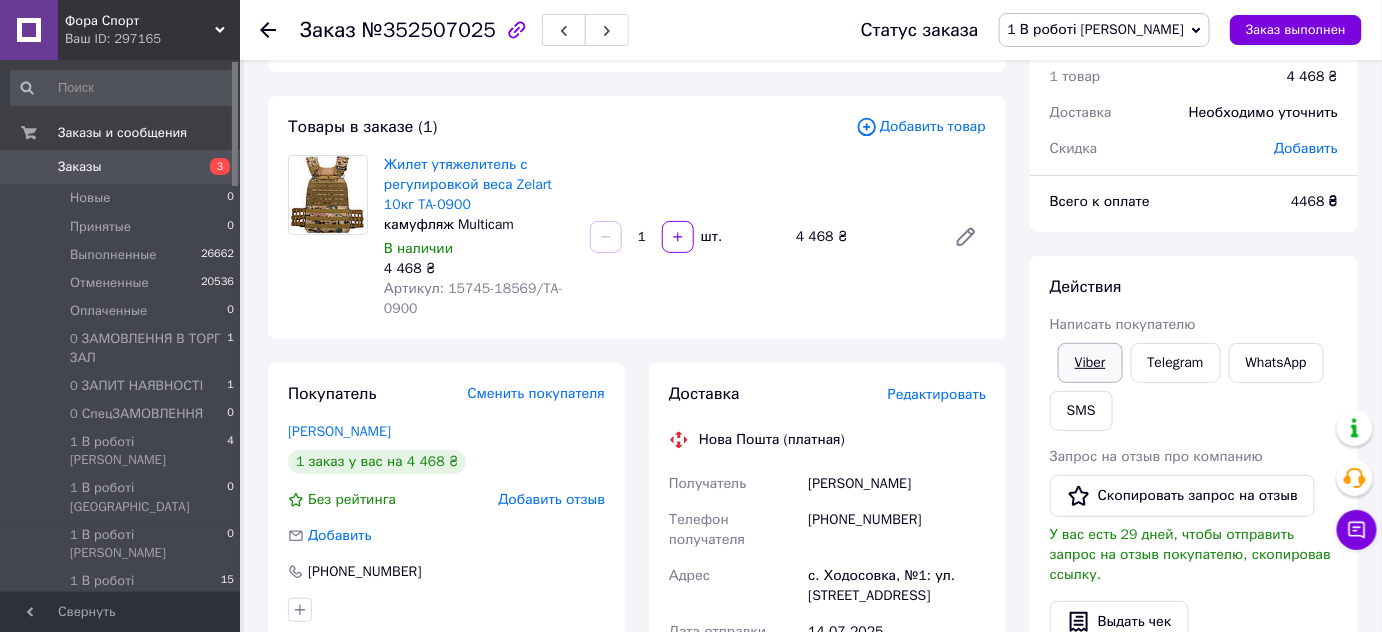click on "Viber" at bounding box center [1090, 363] 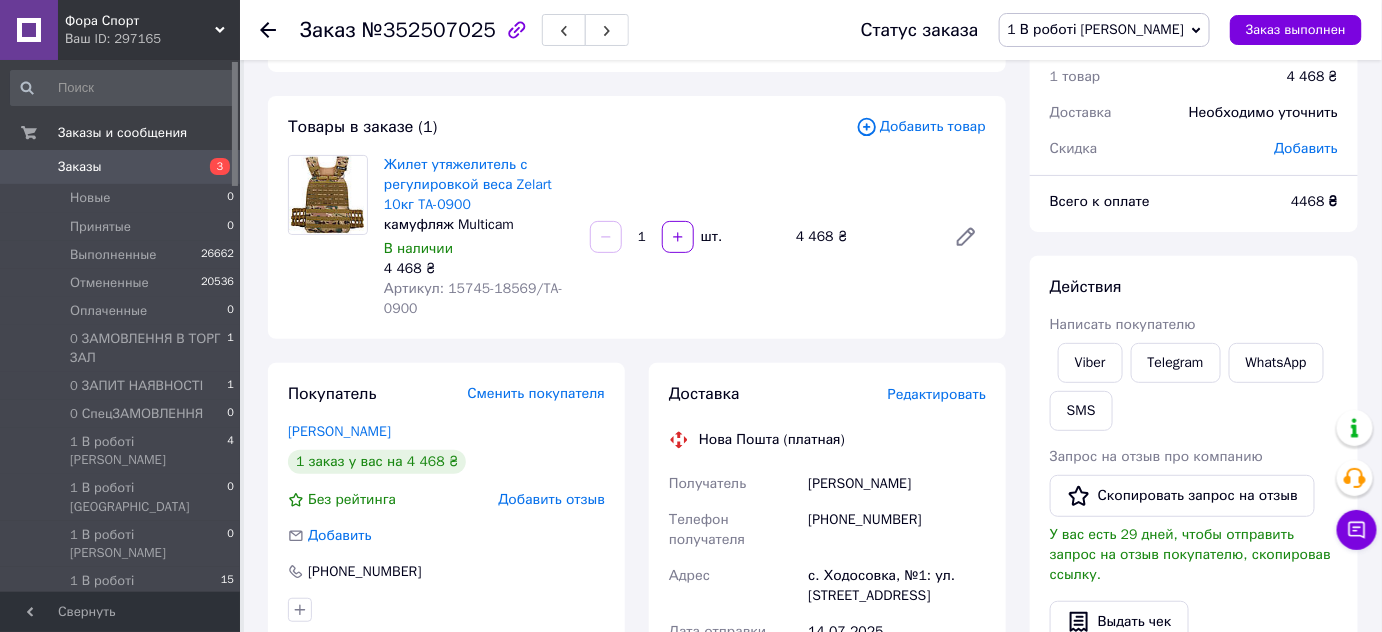 click 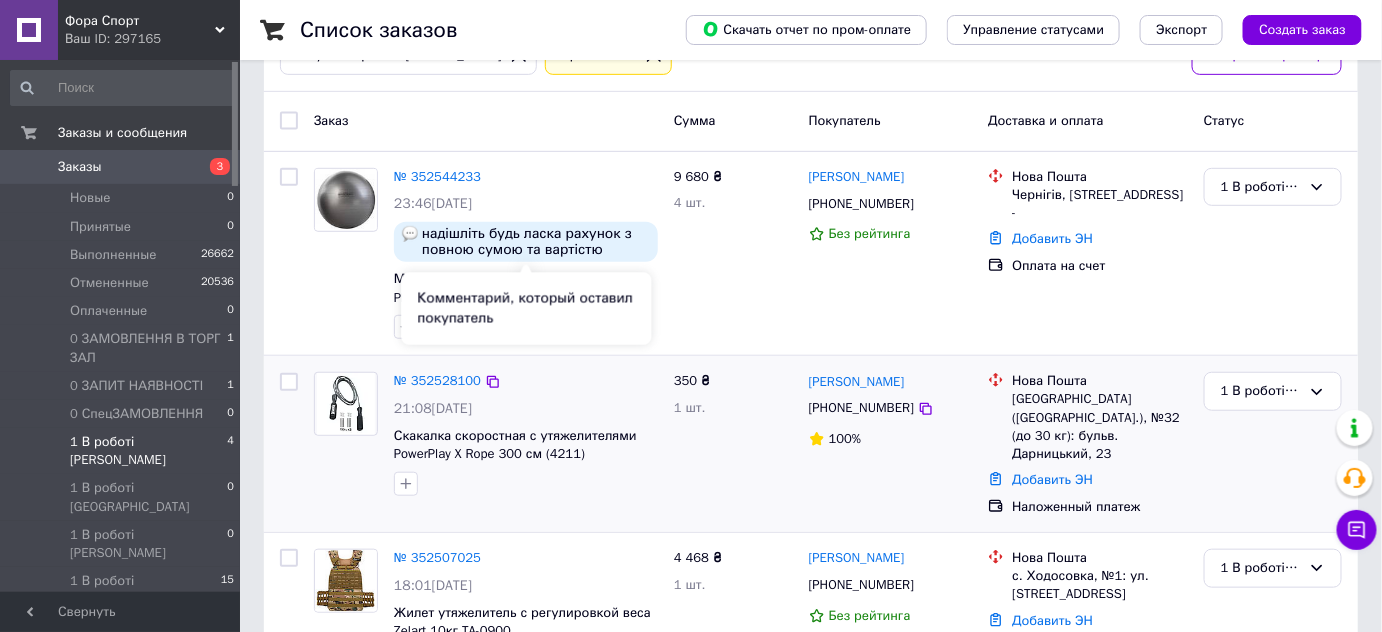 scroll, scrollTop: 272, scrollLeft: 0, axis: vertical 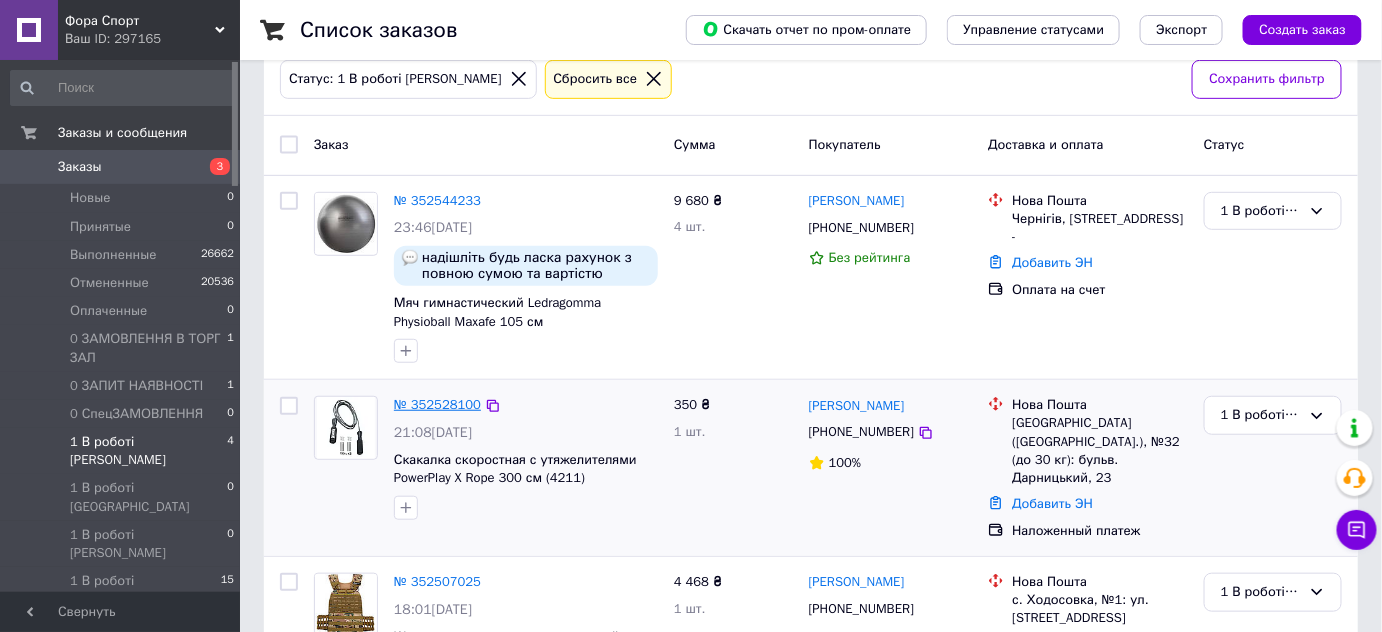 click on "№ 352528100" at bounding box center (437, 404) 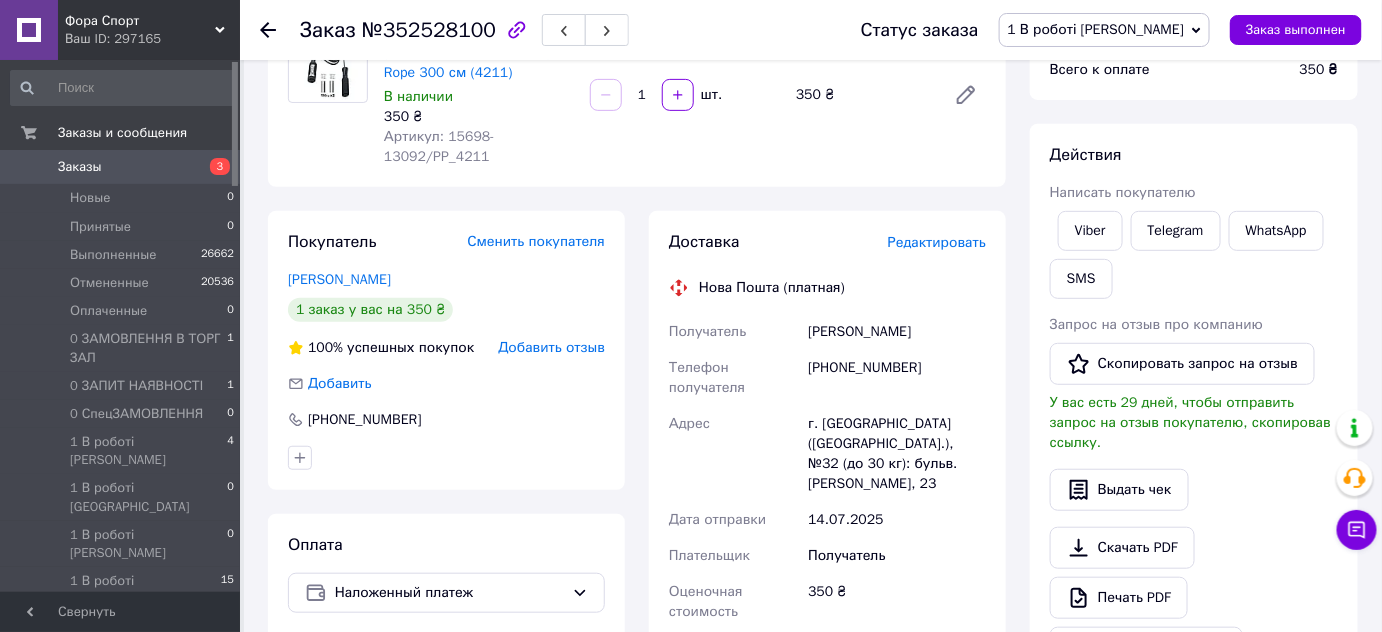 scroll, scrollTop: 90, scrollLeft: 0, axis: vertical 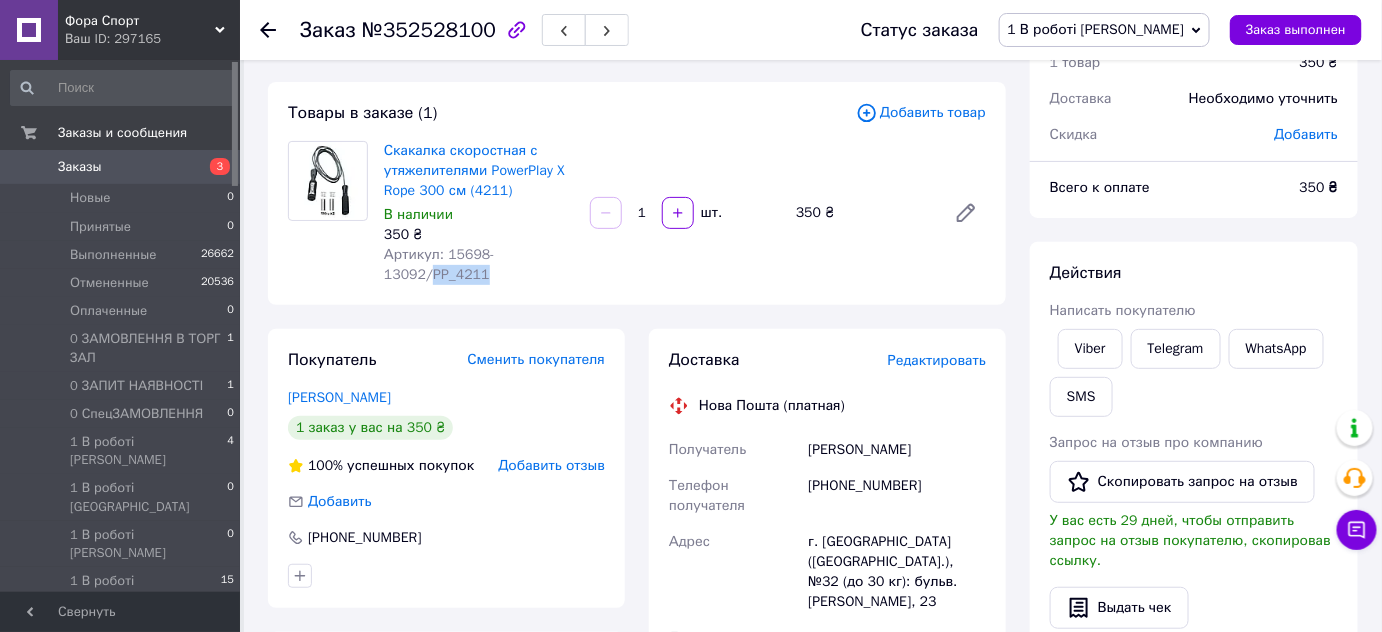 drag, startPoint x: 427, startPoint y: 276, endPoint x: 477, endPoint y: 272, distance: 50.159744 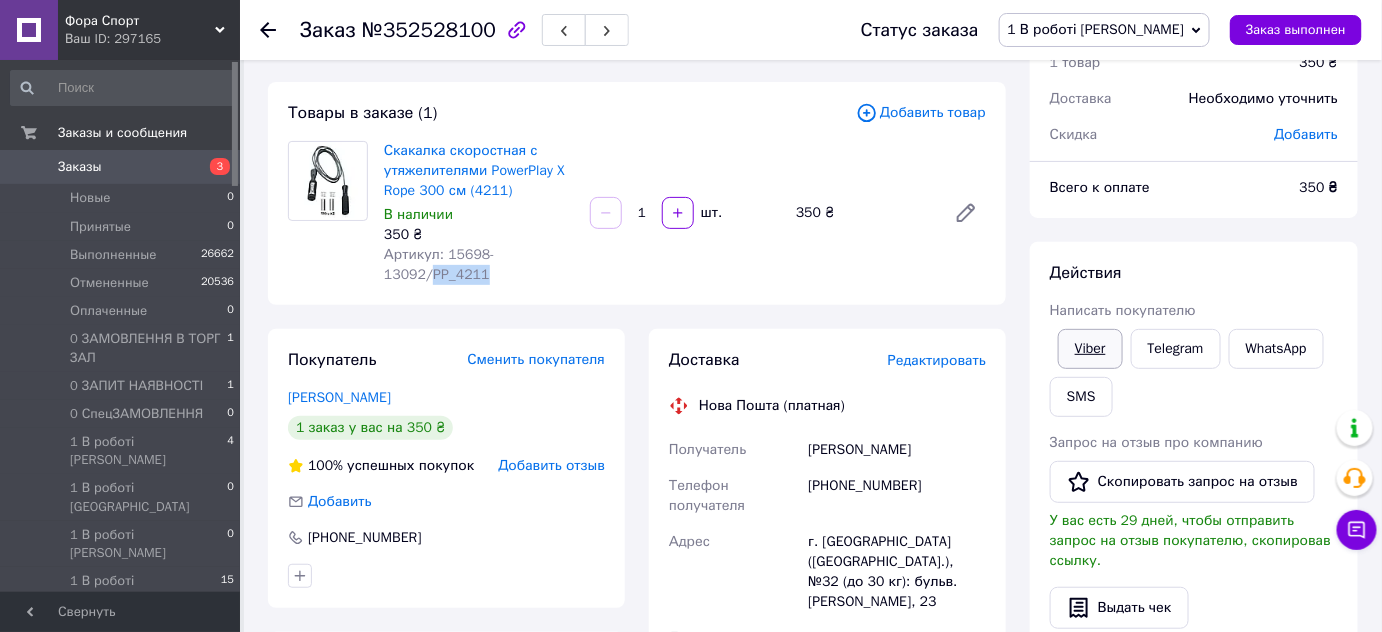 click on "Viber" at bounding box center (1090, 349) 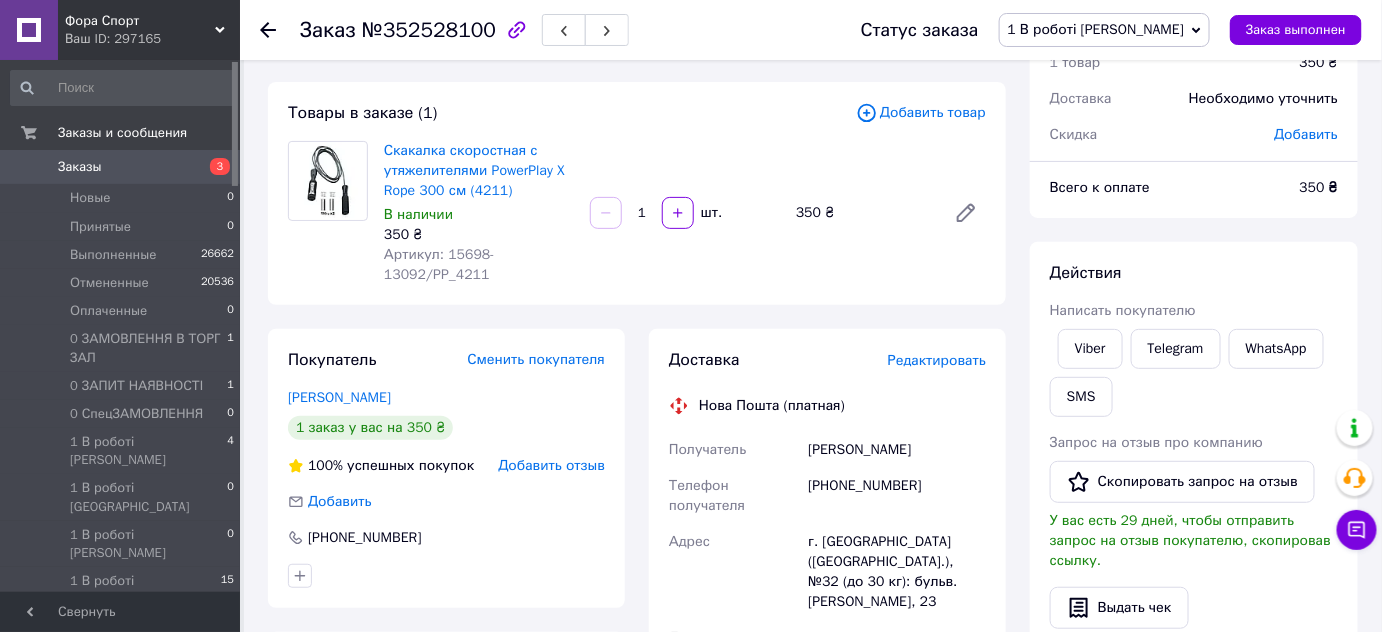 click 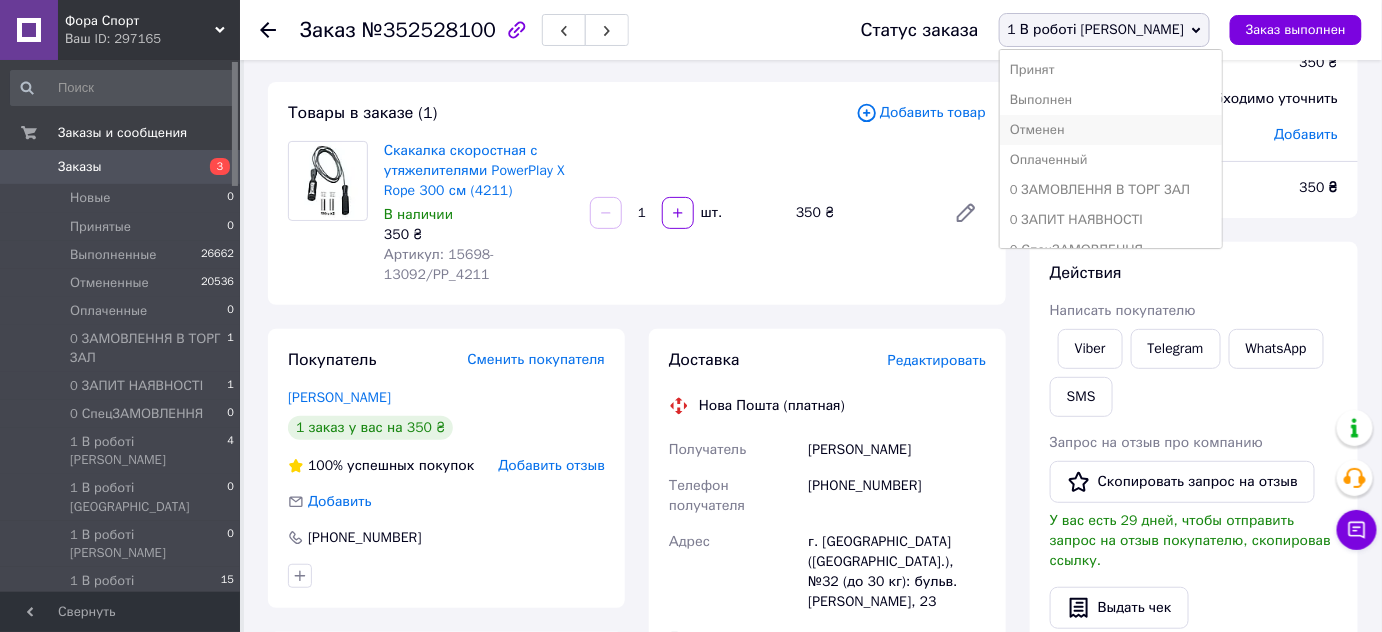 click on "Отменен" at bounding box center (1111, 130) 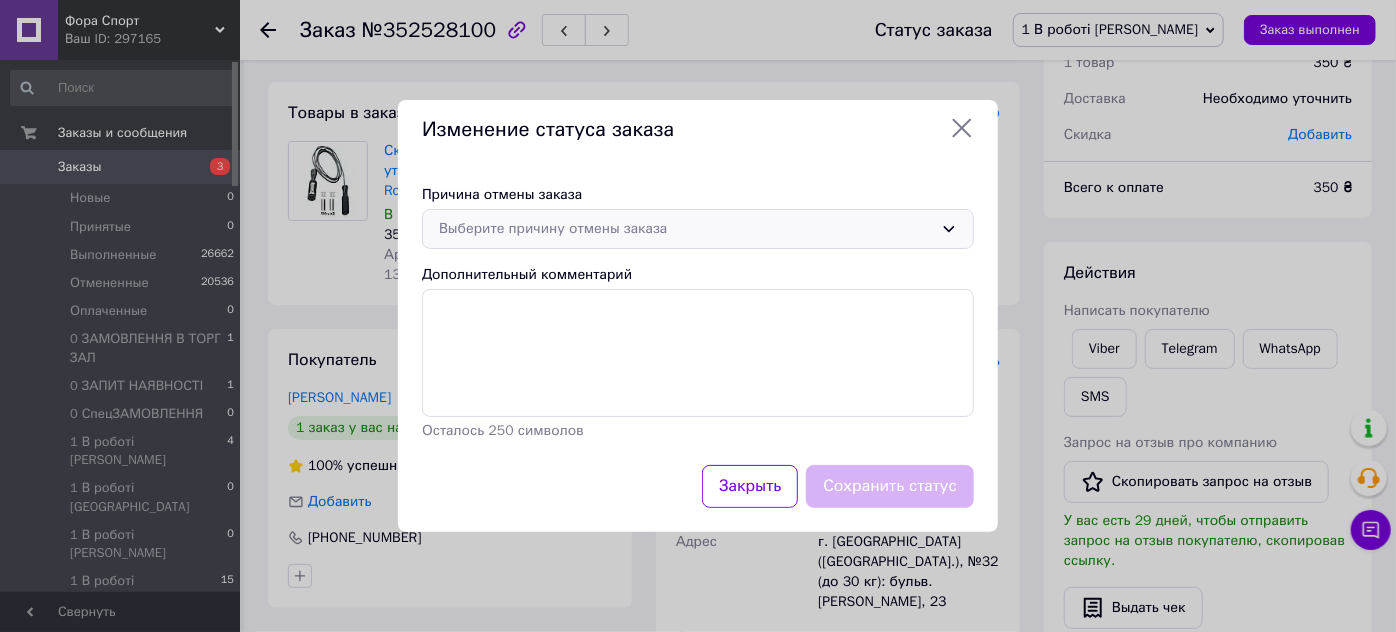 click on "Выберите причину отмены заказа" at bounding box center (698, 229) 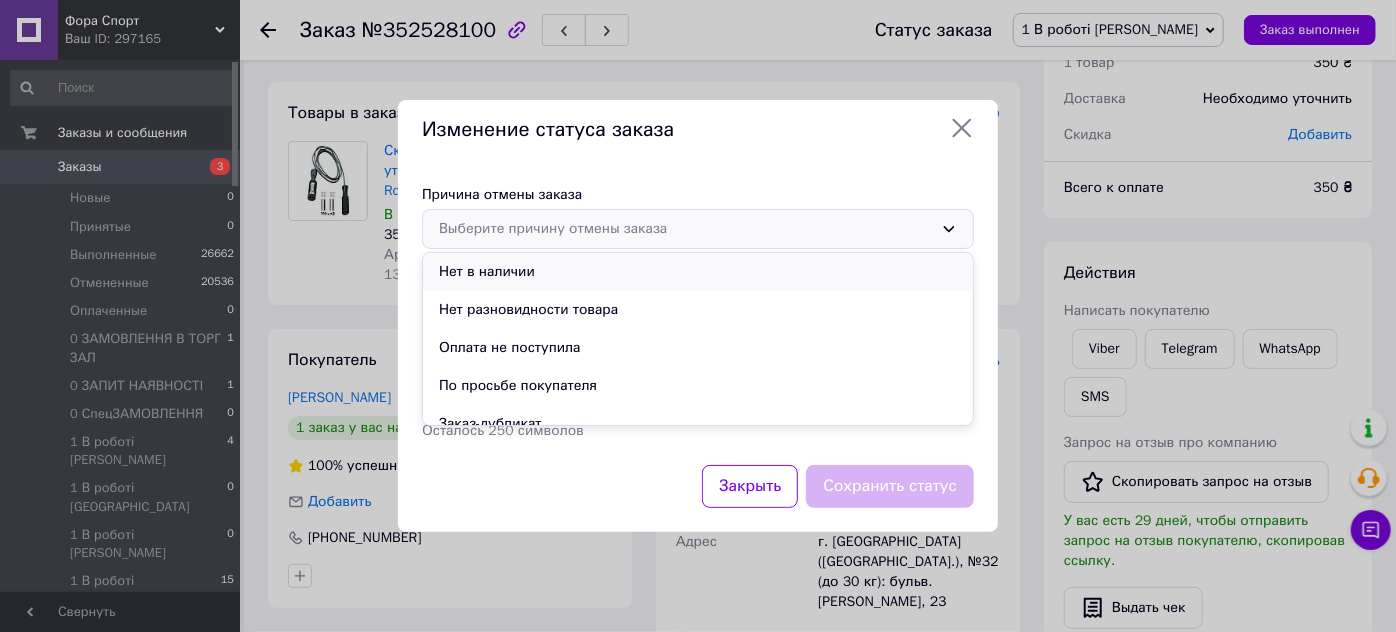 click on "Нет в наличии" at bounding box center [698, 272] 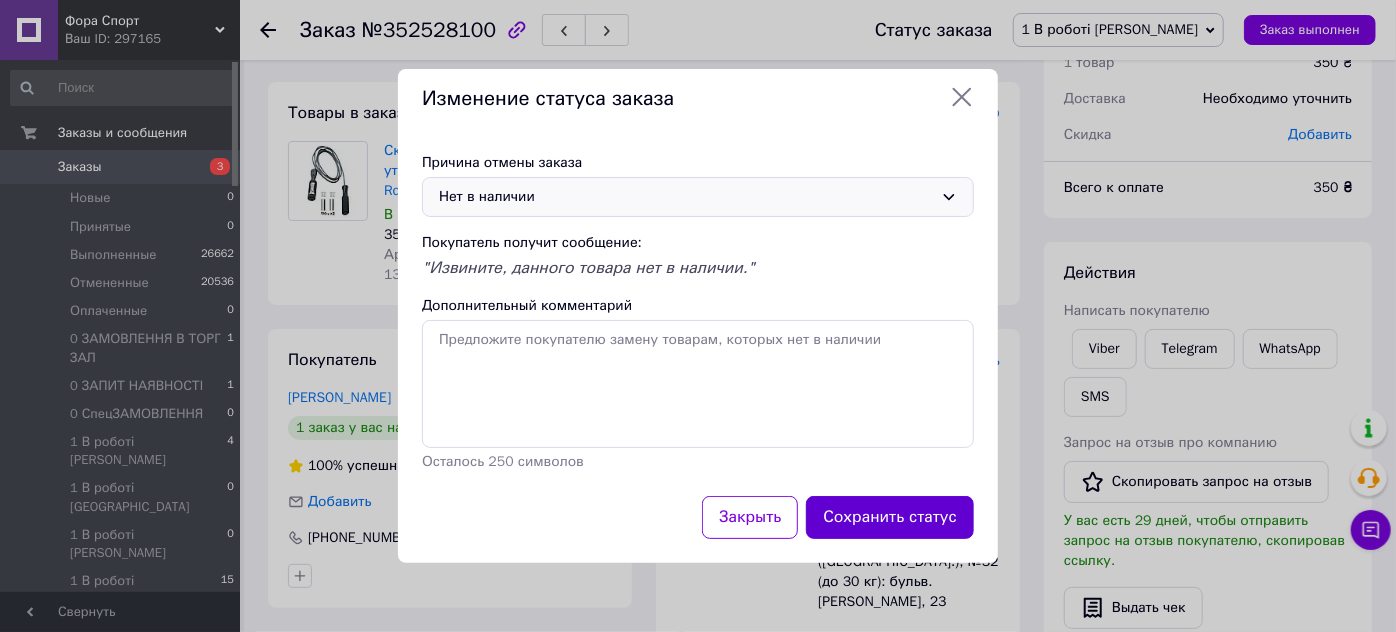 click on "Сохранить статус" at bounding box center [890, 517] 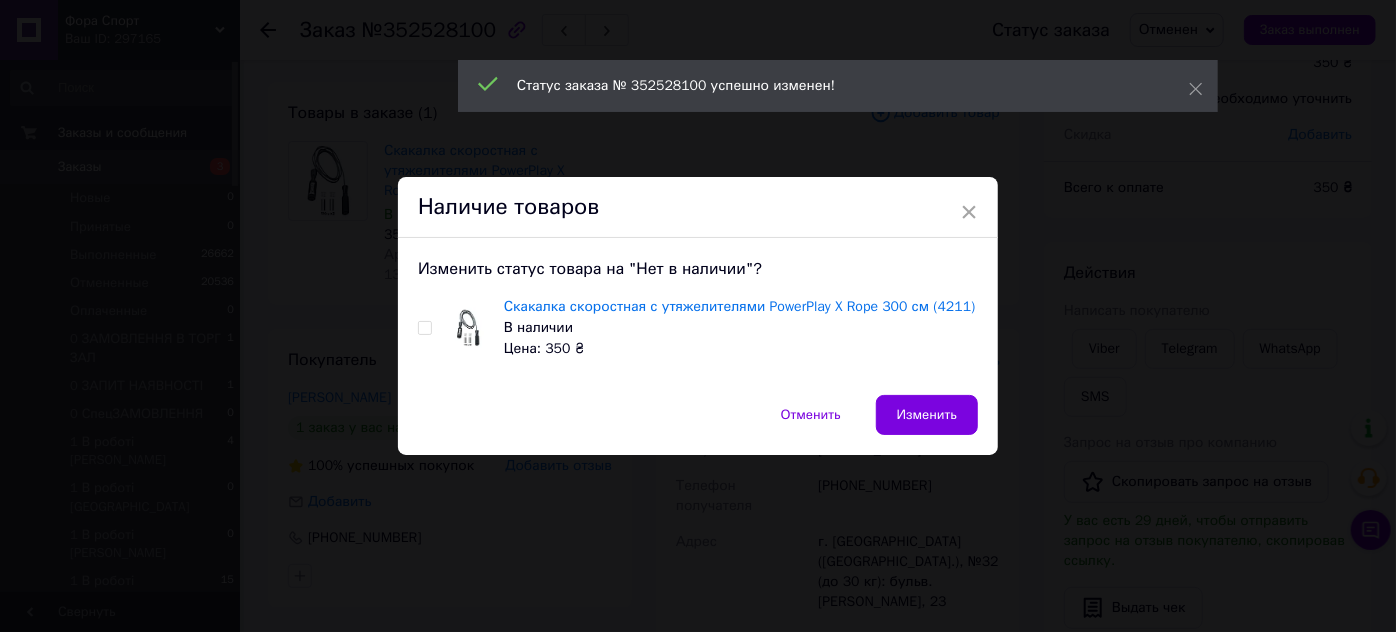 click at bounding box center [424, 328] 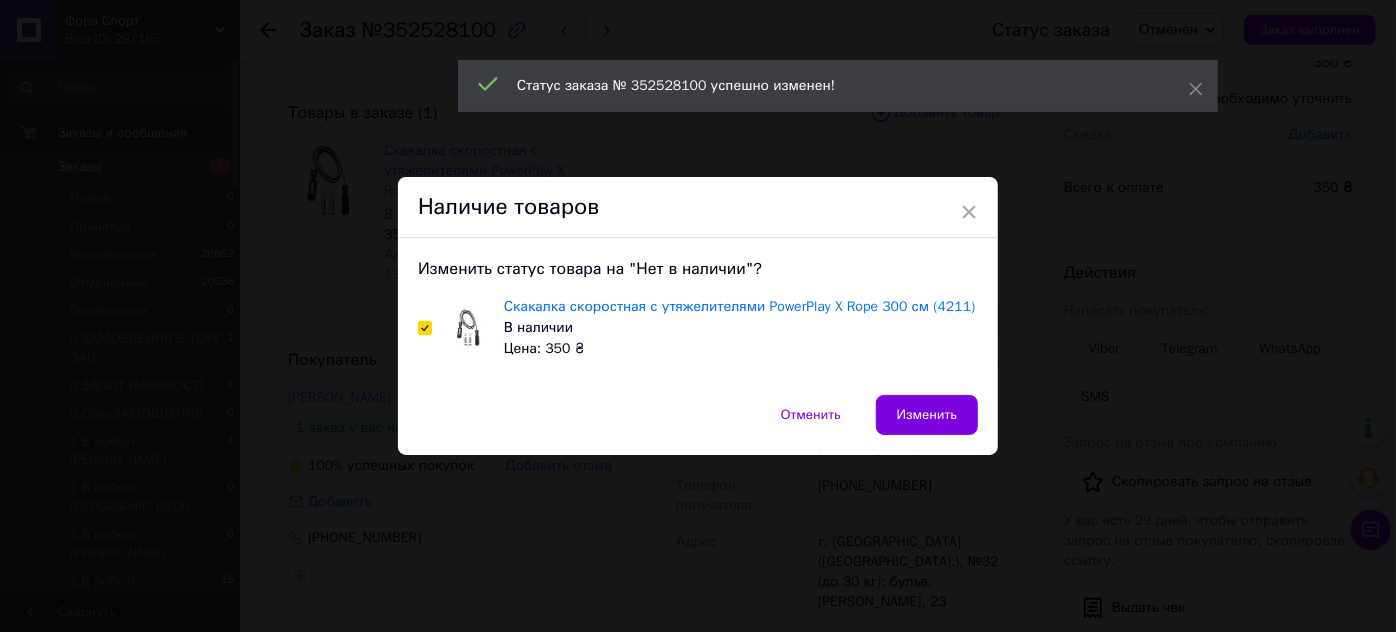 checkbox on "true" 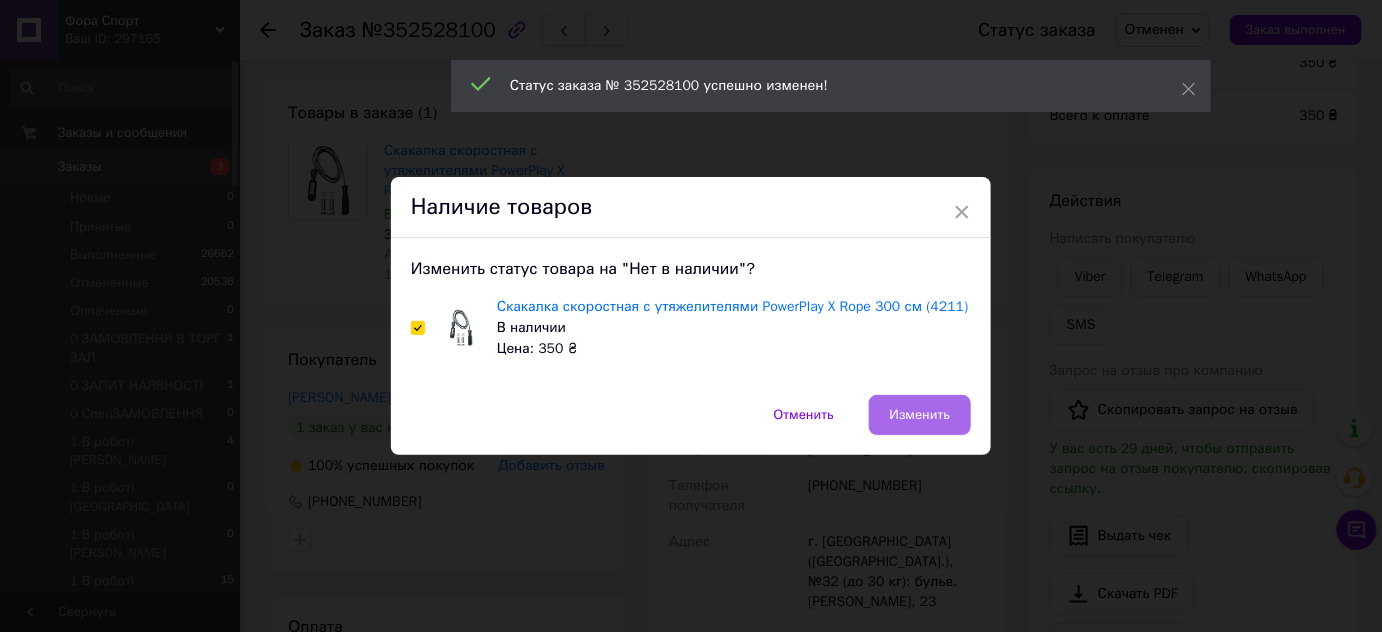 click on "Изменить" at bounding box center (920, 415) 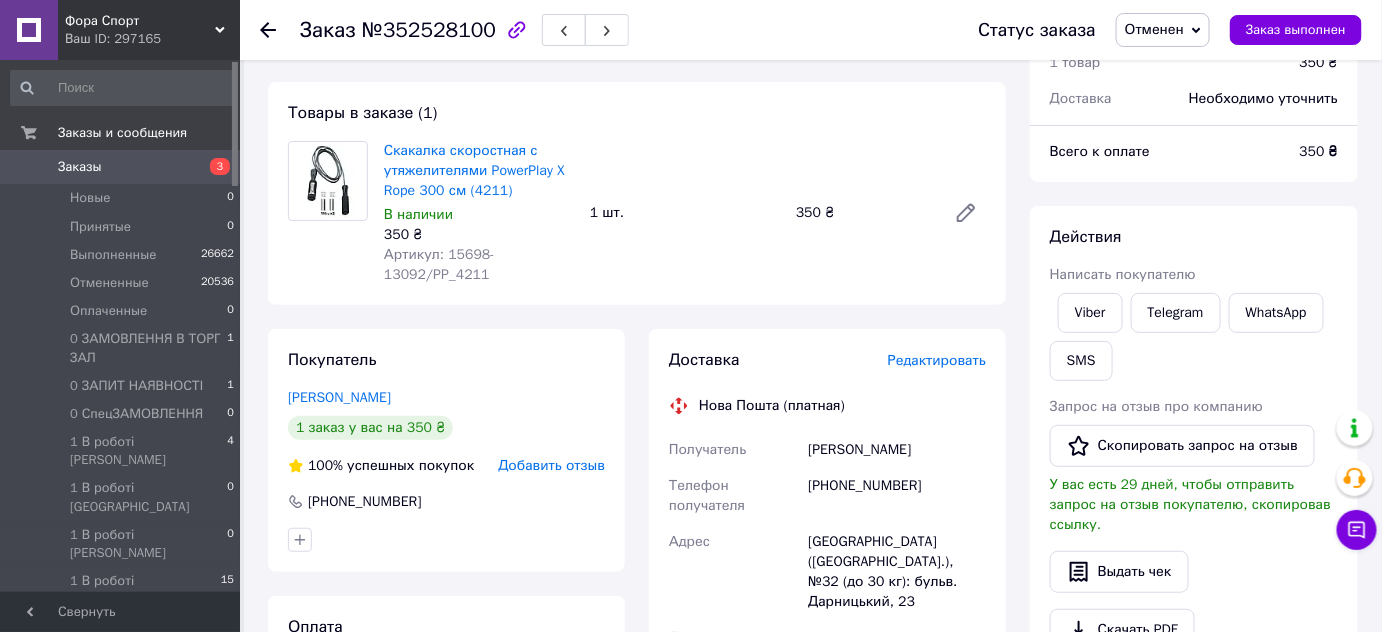 click 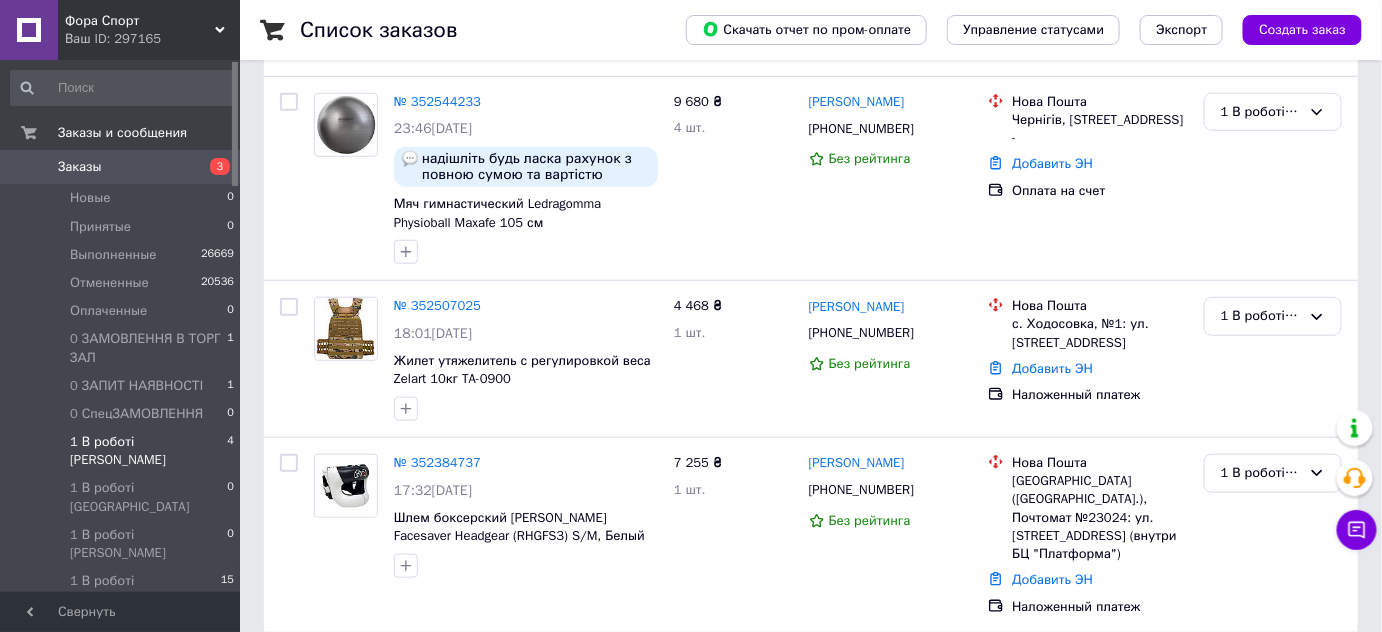 scroll, scrollTop: 374, scrollLeft: 0, axis: vertical 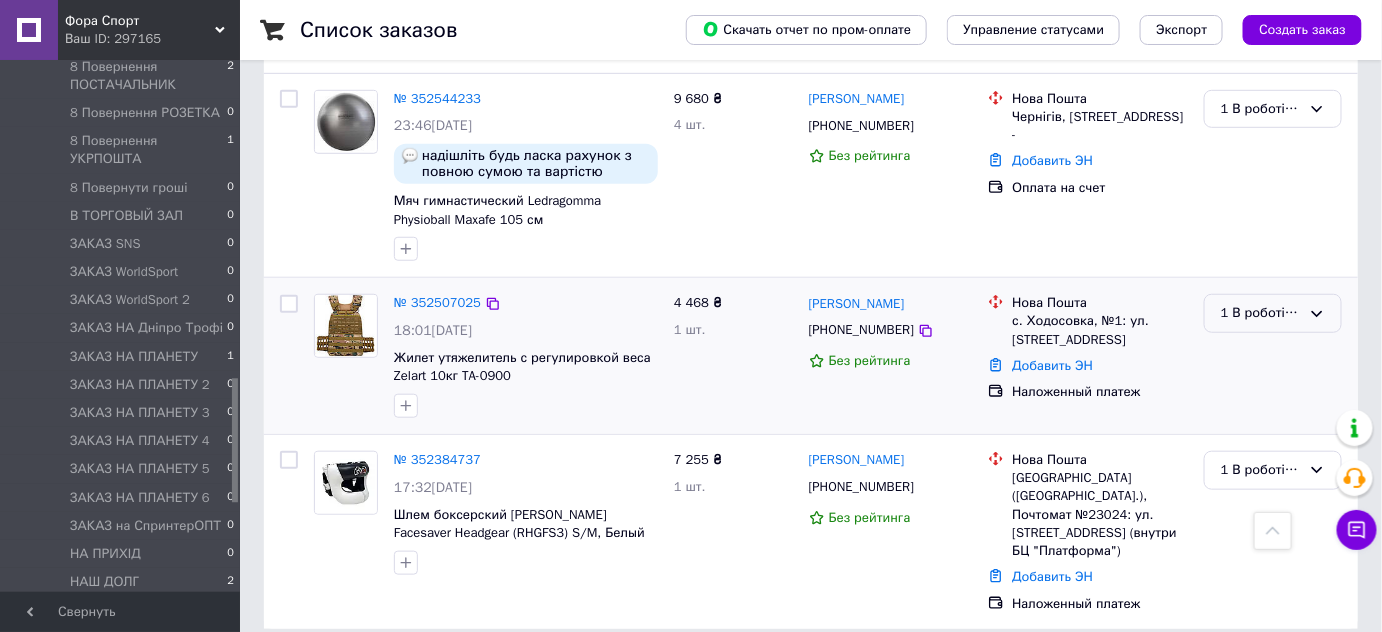 click on "1 В роботі [PERSON_NAME]" at bounding box center [1273, 313] 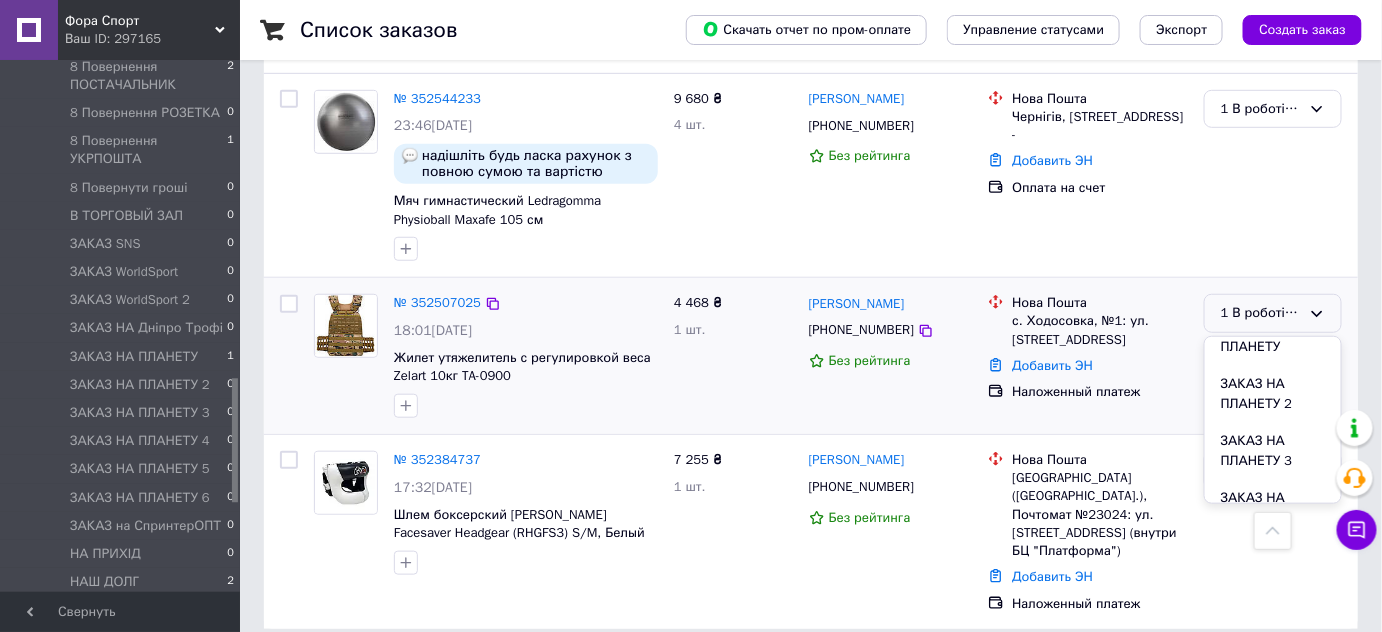scroll, scrollTop: 2272, scrollLeft: 0, axis: vertical 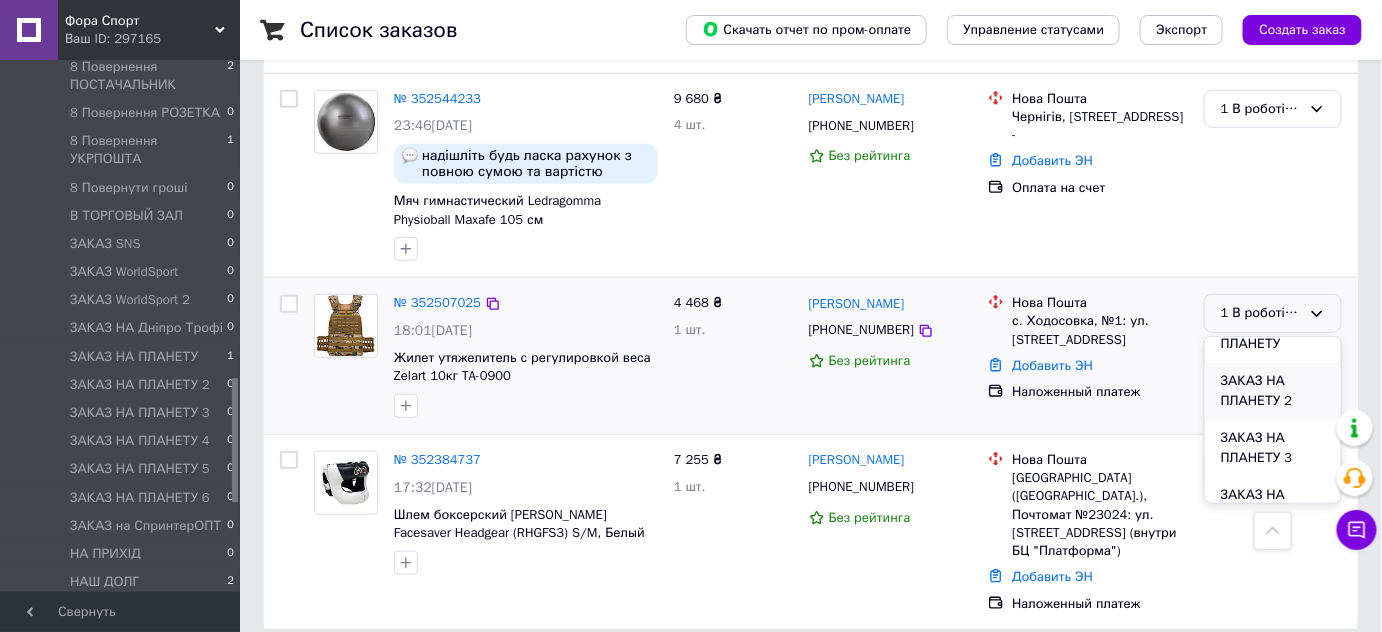 click on "ЗАКАЗ НА ПЛАНЕТУ 2" at bounding box center (1273, 391) 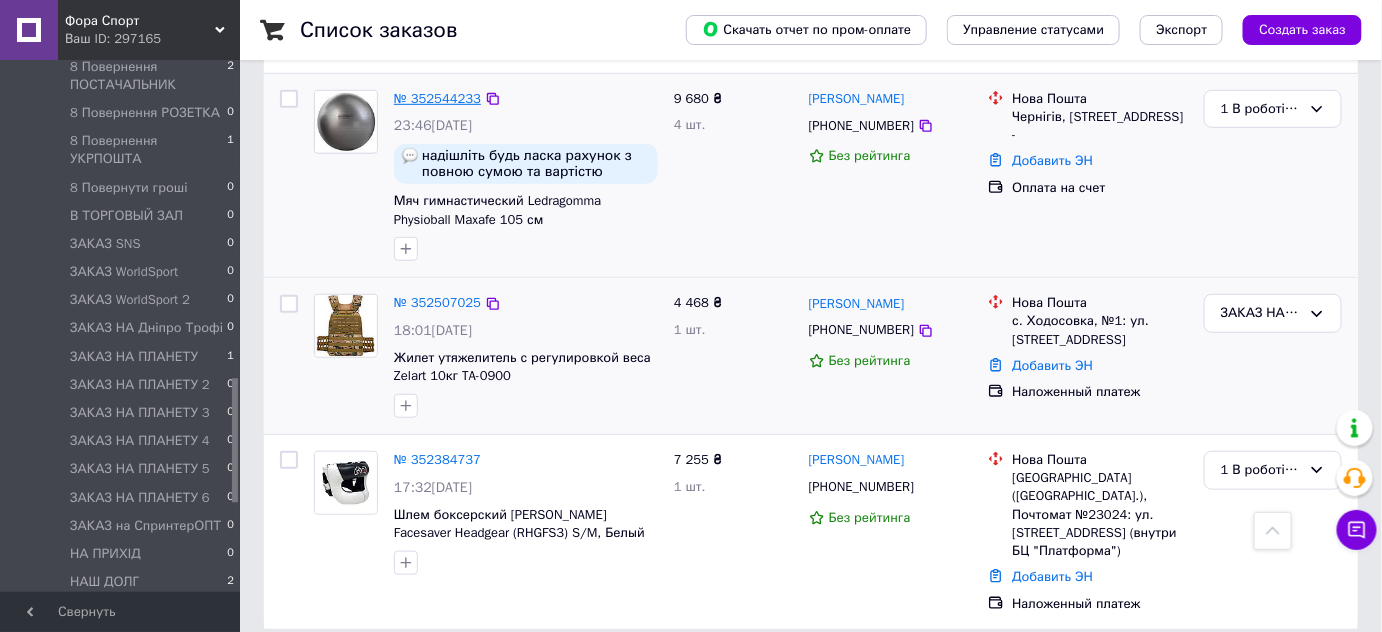 click on "№ 352544233" at bounding box center [437, 98] 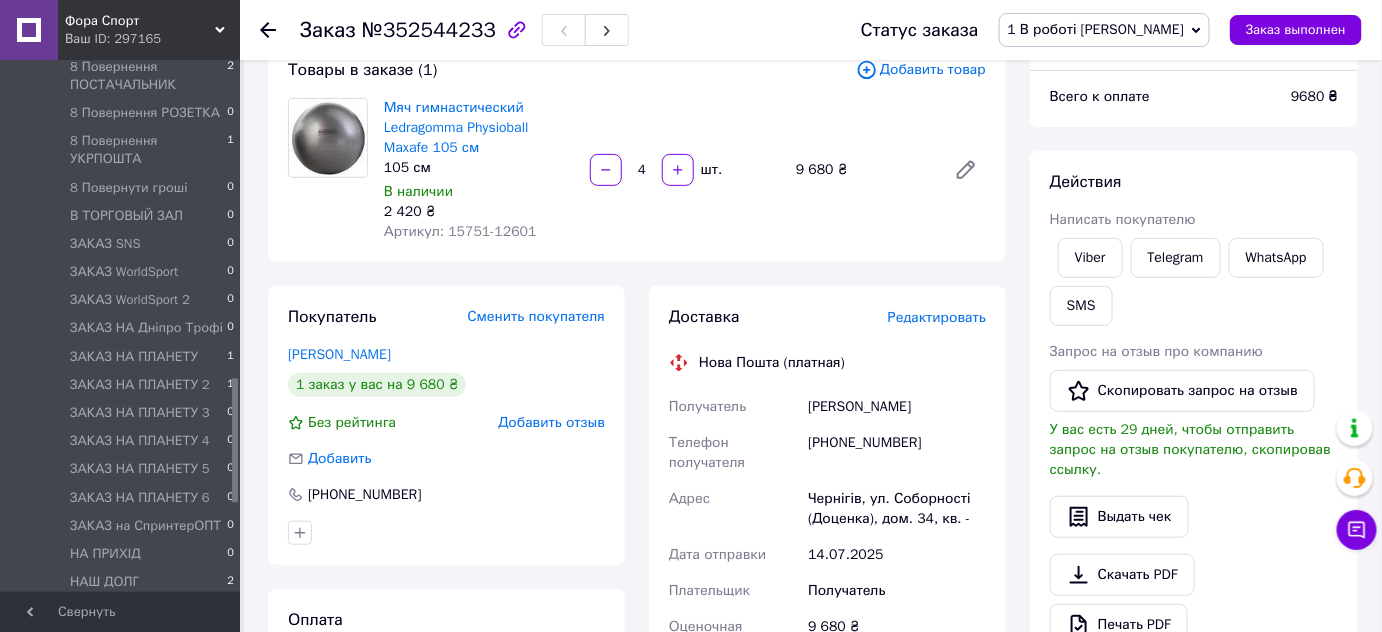 scroll, scrollTop: 90, scrollLeft: 0, axis: vertical 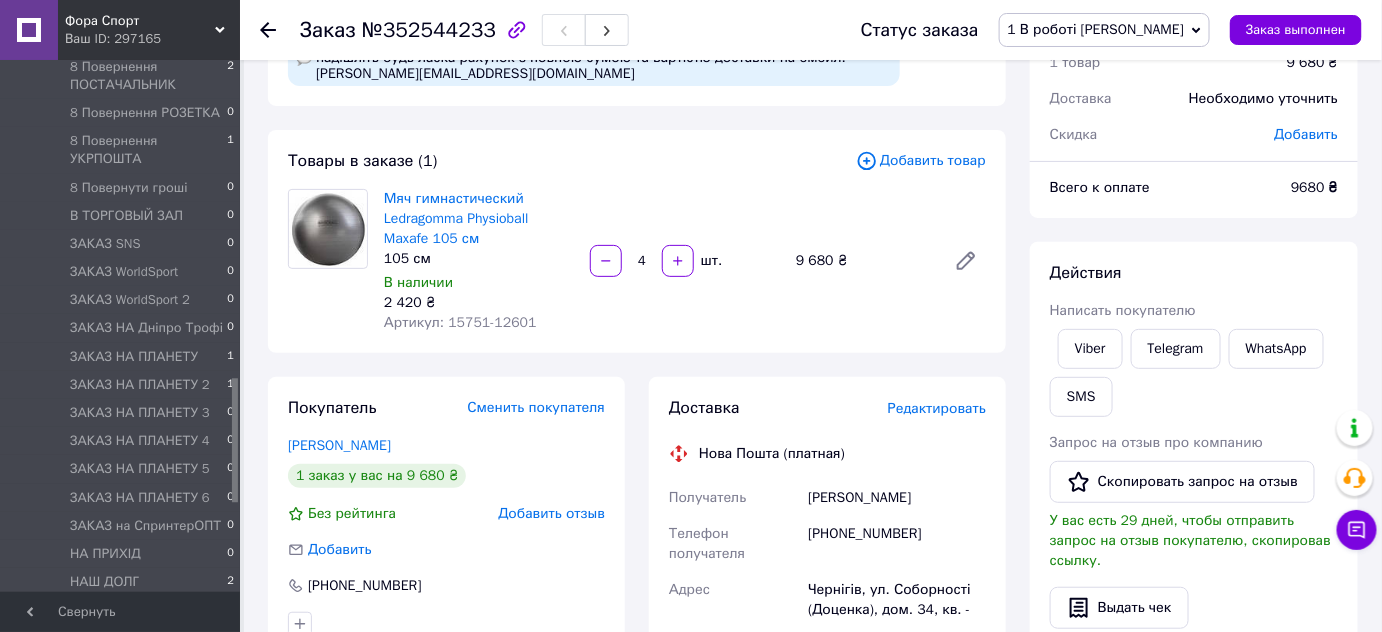 click on "Артикул: 15751-12601" at bounding box center (460, 322) 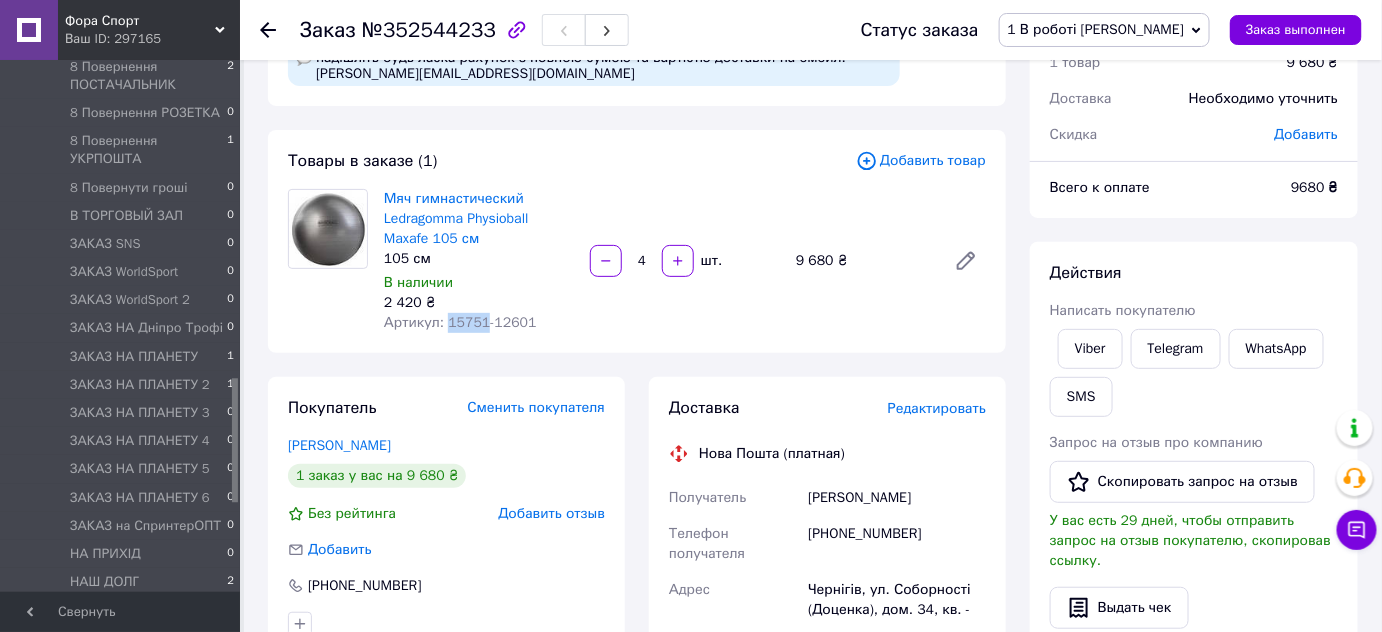 click on "Артикул: 15751-12601" at bounding box center [460, 322] 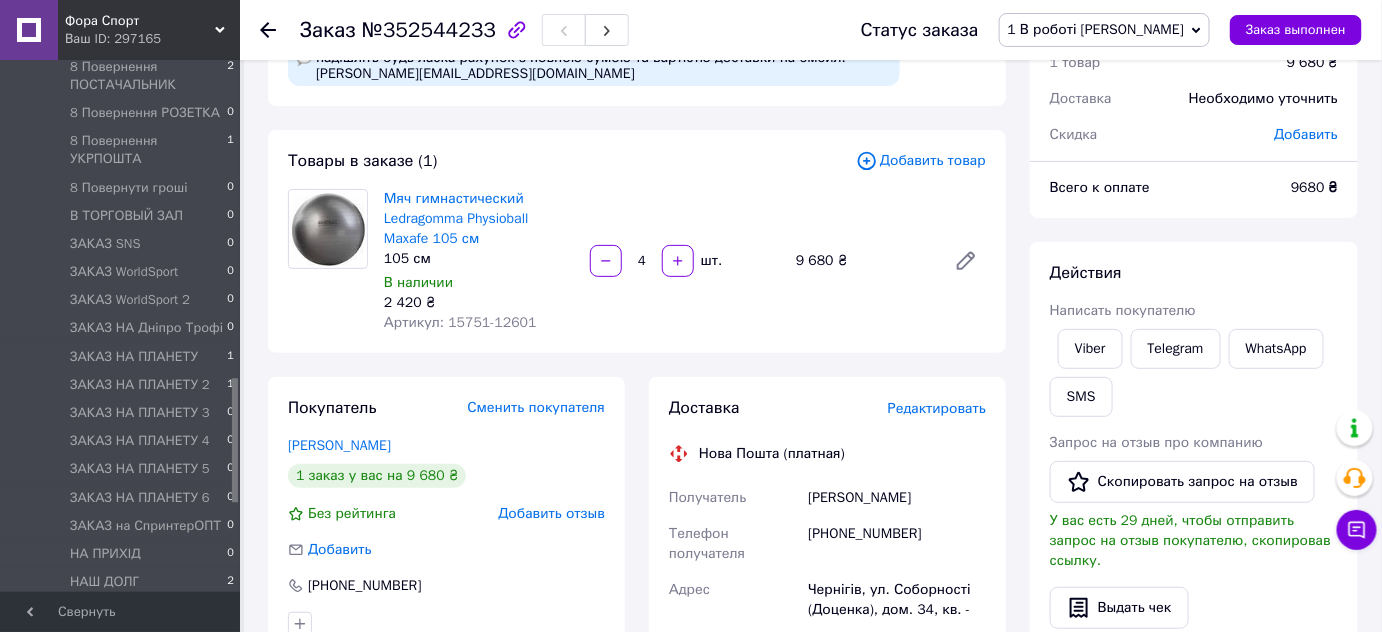 click on "Заказ №352544233 Статус заказа 1 В роботі Вова Принят Выполнен Отменен Оплаченный 0 ЗАМОВЛЕННЯ В ТОРГ ЗАЛ 0 ЗАПИТ НАЯВНОСТІ 0 СпецЗАМОВЛЕННЯ 1 В роботі Даніїл 1 В роботі Катя 1 В роботі Марина 1 В роботі СВ 2 На погодженні Іван 2 На погодженні Катя 2 На погодженні Марина 3 Оформити документи 4  Чекаємо оплату  5 Готовий на відправку 5 Створити ТТН Торг Зал 5 У виробництві 6 В дорозі 6 В дорозі ПРОСТРОЧЕНО 6 Догруз 6 Наша відправка 6 Наша відправка ГОТОВО 6 Наша відпр. ГОТОВО Розе 6 Наша відпр. ГОТОВО Укрп 6 Самовивіз зі складу 6 Чекаємо ТТН 7 Забере в ТТ 7 Забрати наложку 105 см 4" at bounding box center [813, 632] 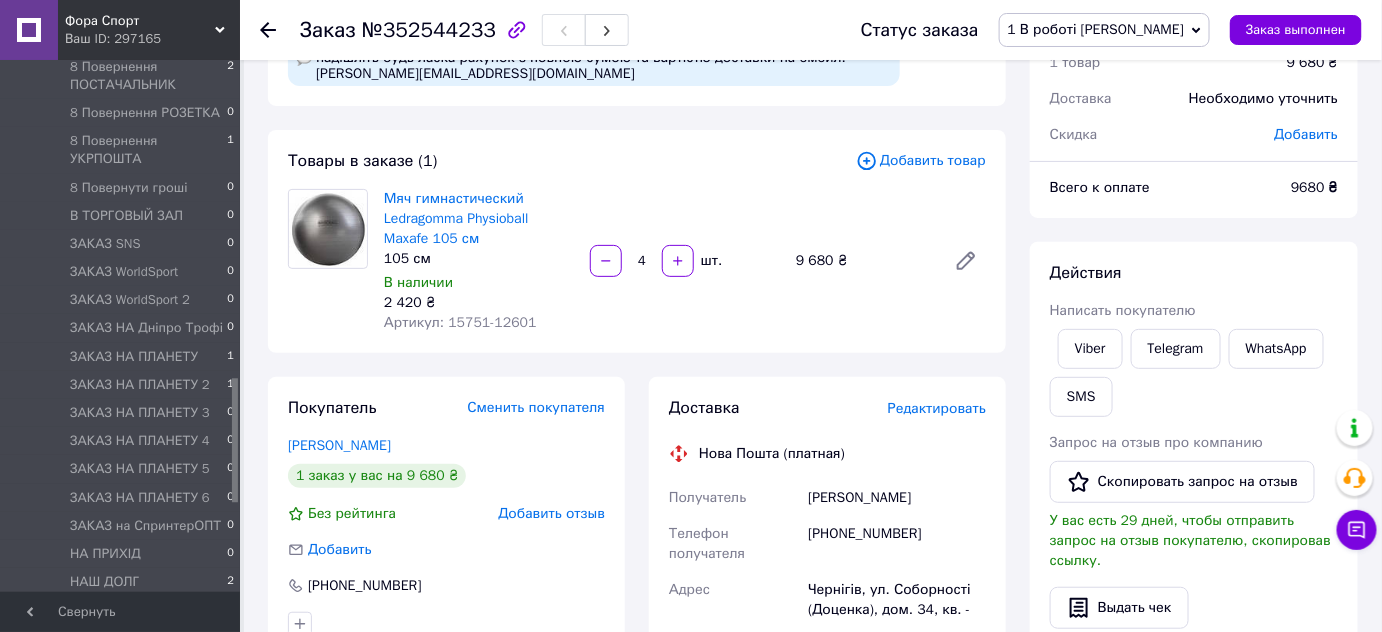 scroll, scrollTop: 0, scrollLeft: 0, axis: both 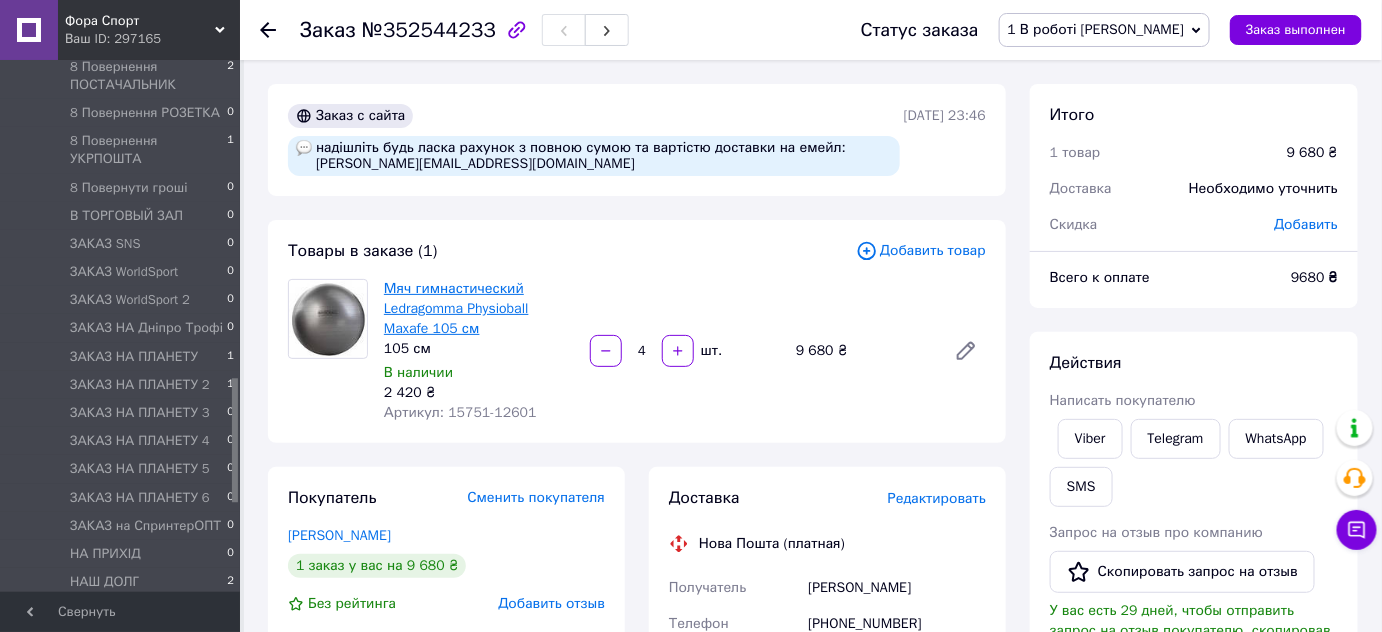 click on "Мяч гимнастический Ledragomma Physioball Maxafe 105 см" at bounding box center [456, 308] 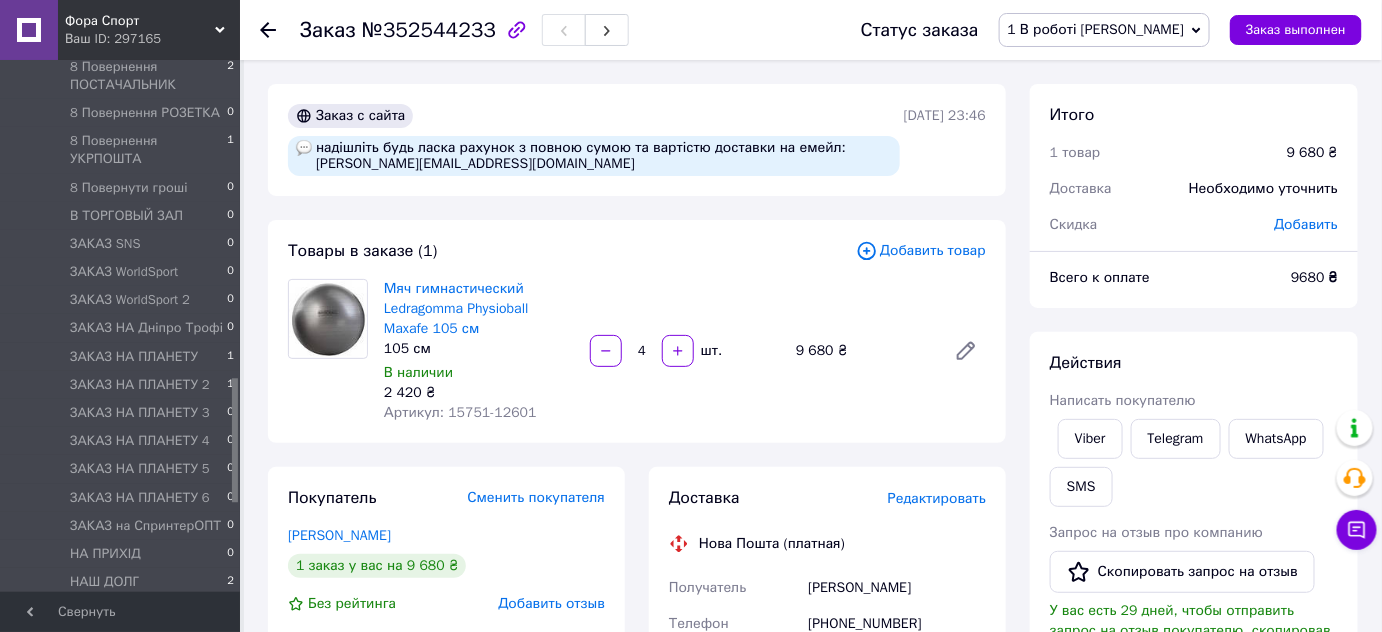 scroll, scrollTop: 0, scrollLeft: 0, axis: both 